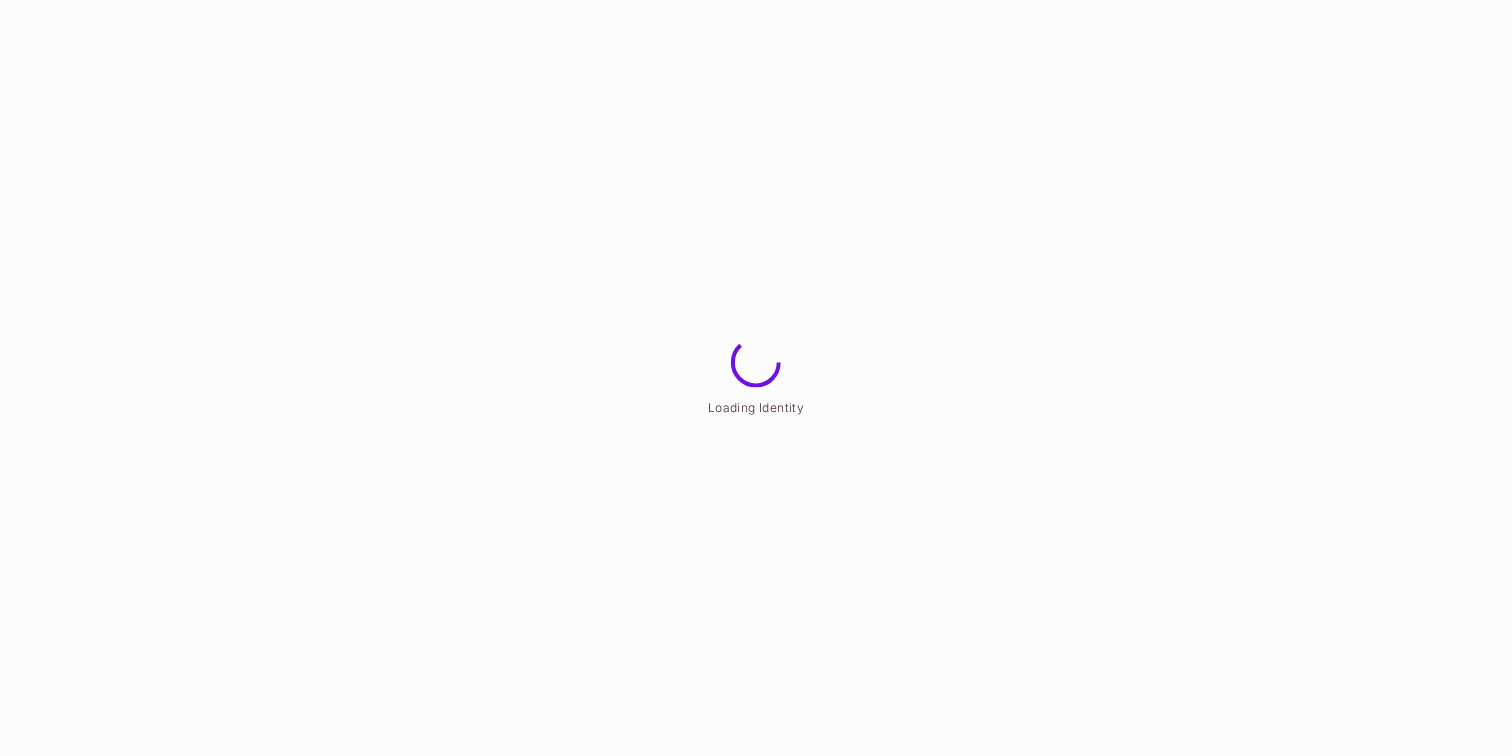 scroll, scrollTop: 0, scrollLeft: 0, axis: both 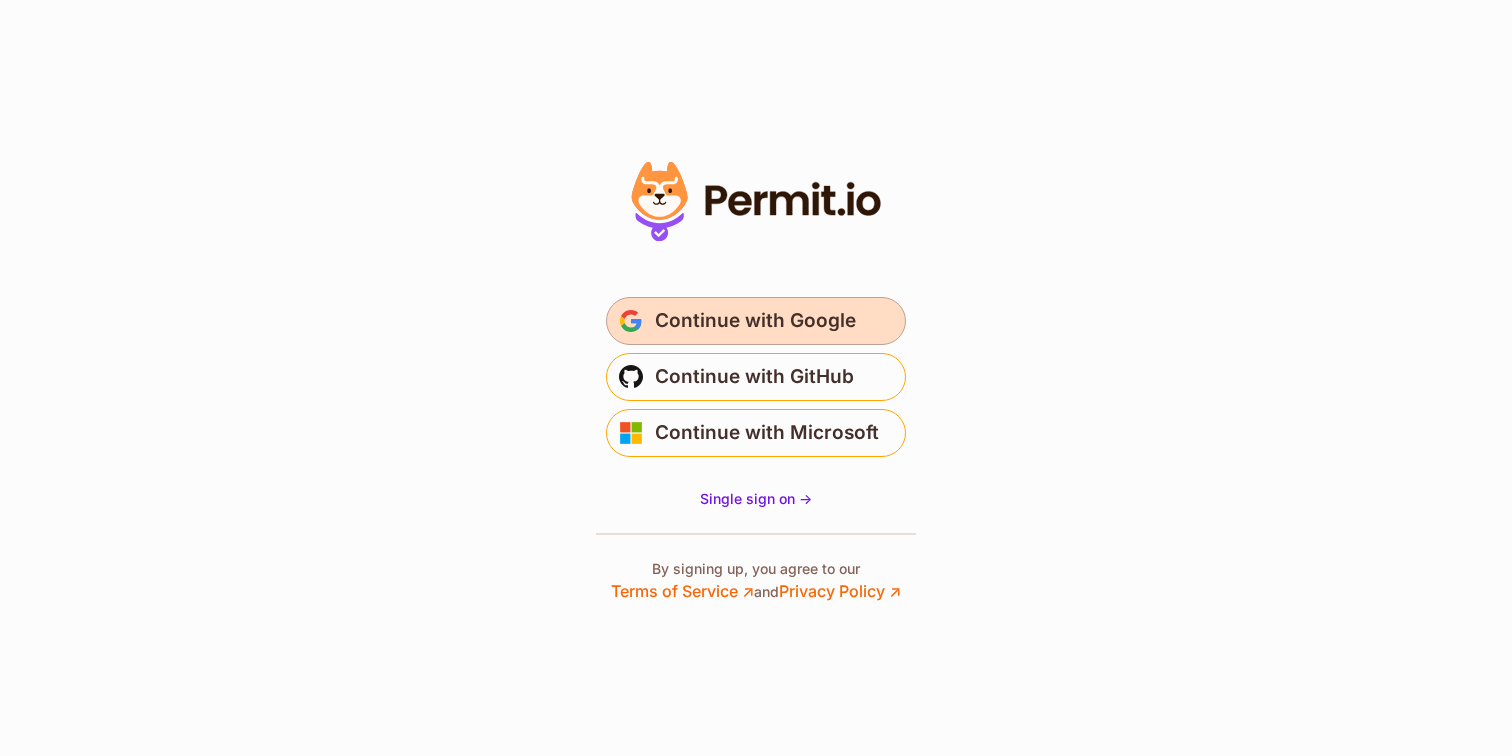 click on "Continue with Google" at bounding box center (755, 321) 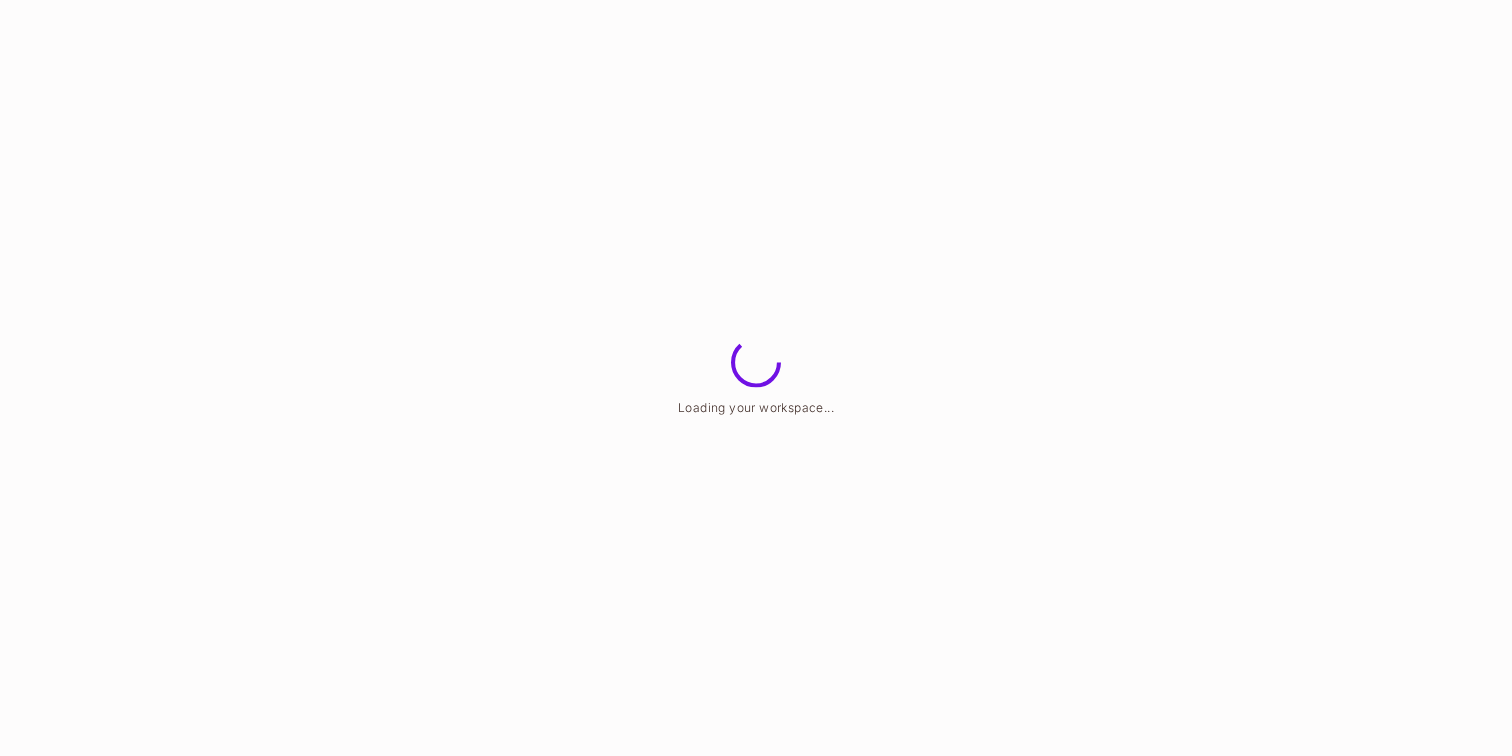 scroll, scrollTop: 0, scrollLeft: 0, axis: both 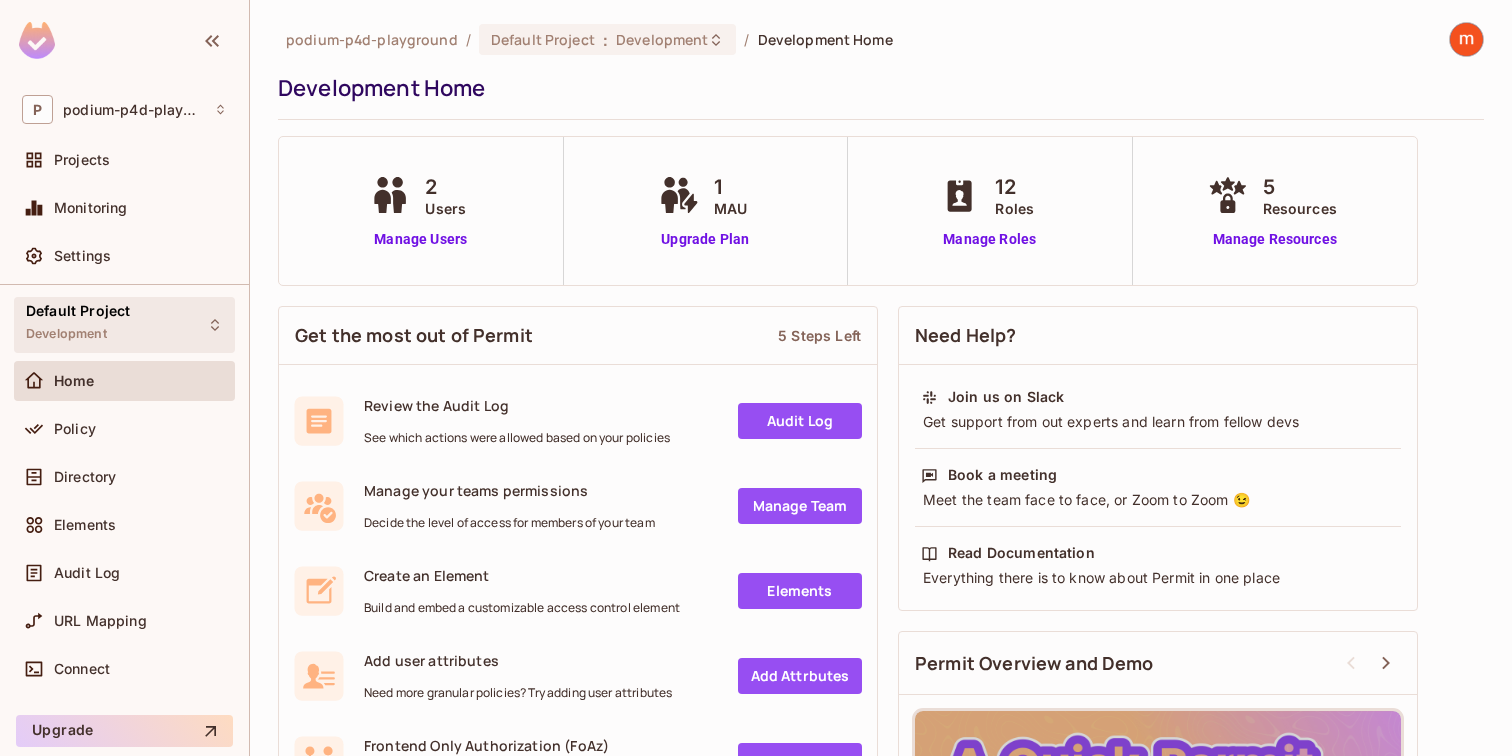 click on "Default Project Development" at bounding box center (78, 324) 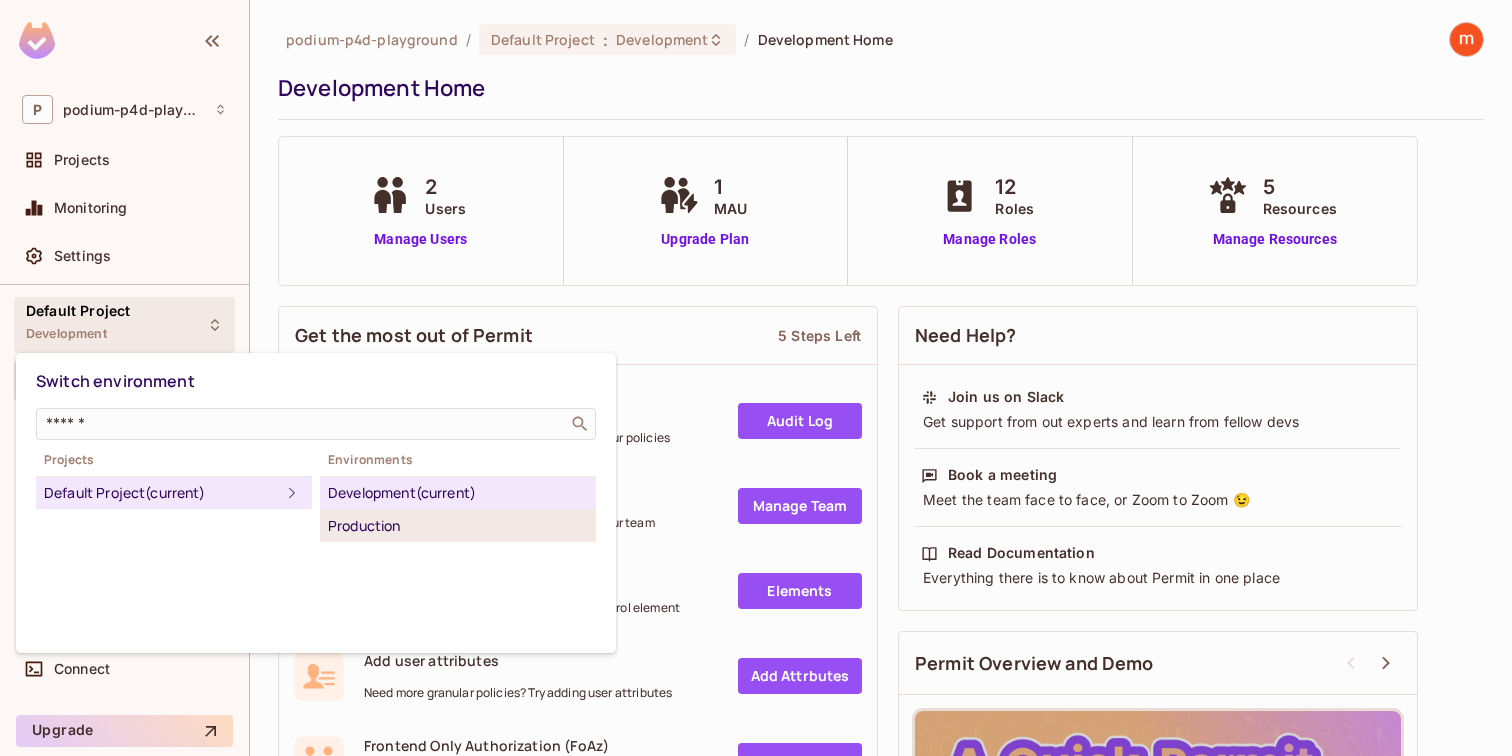click on "Production" at bounding box center [458, 526] 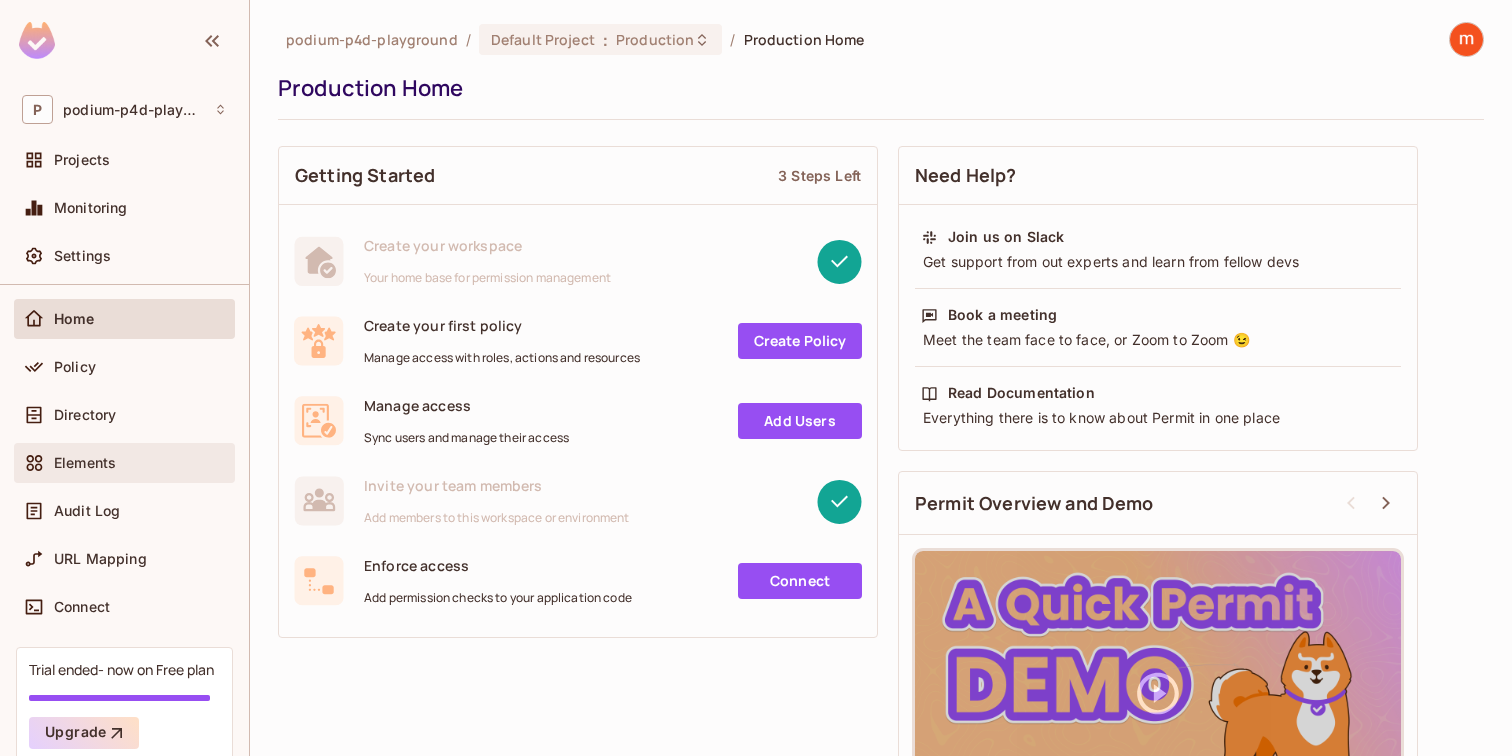 scroll, scrollTop: 0, scrollLeft: 0, axis: both 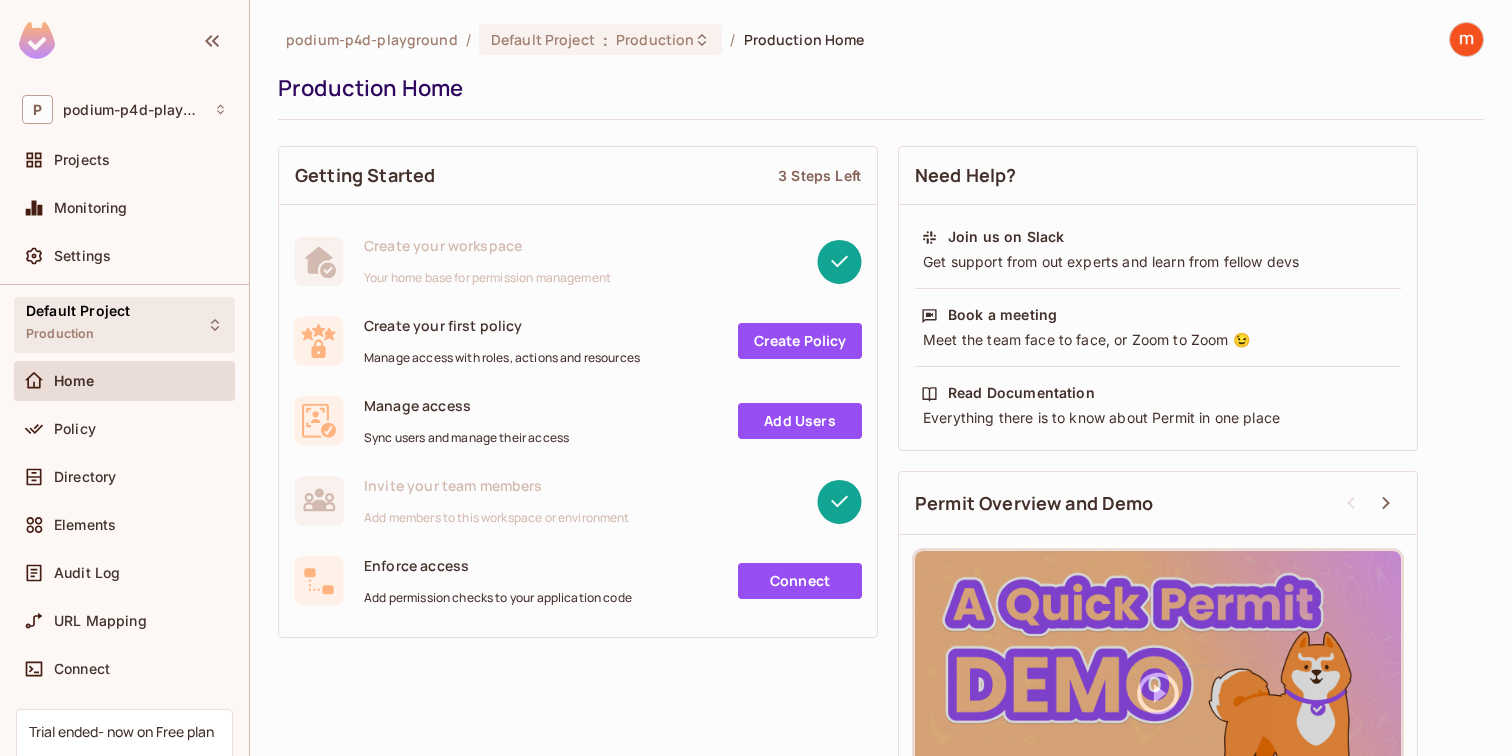 click on "Default Project Production" at bounding box center [124, 324] 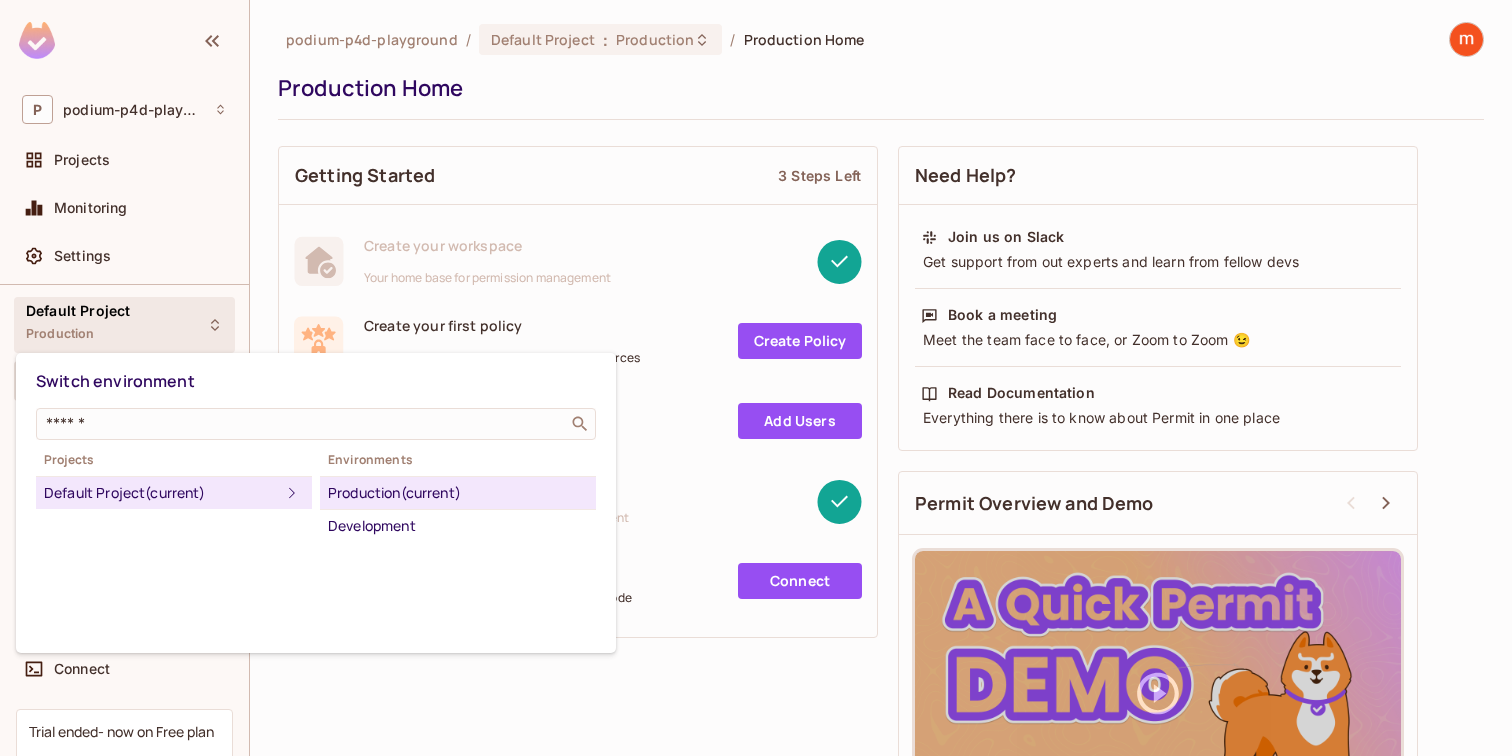 click at bounding box center (756, 378) 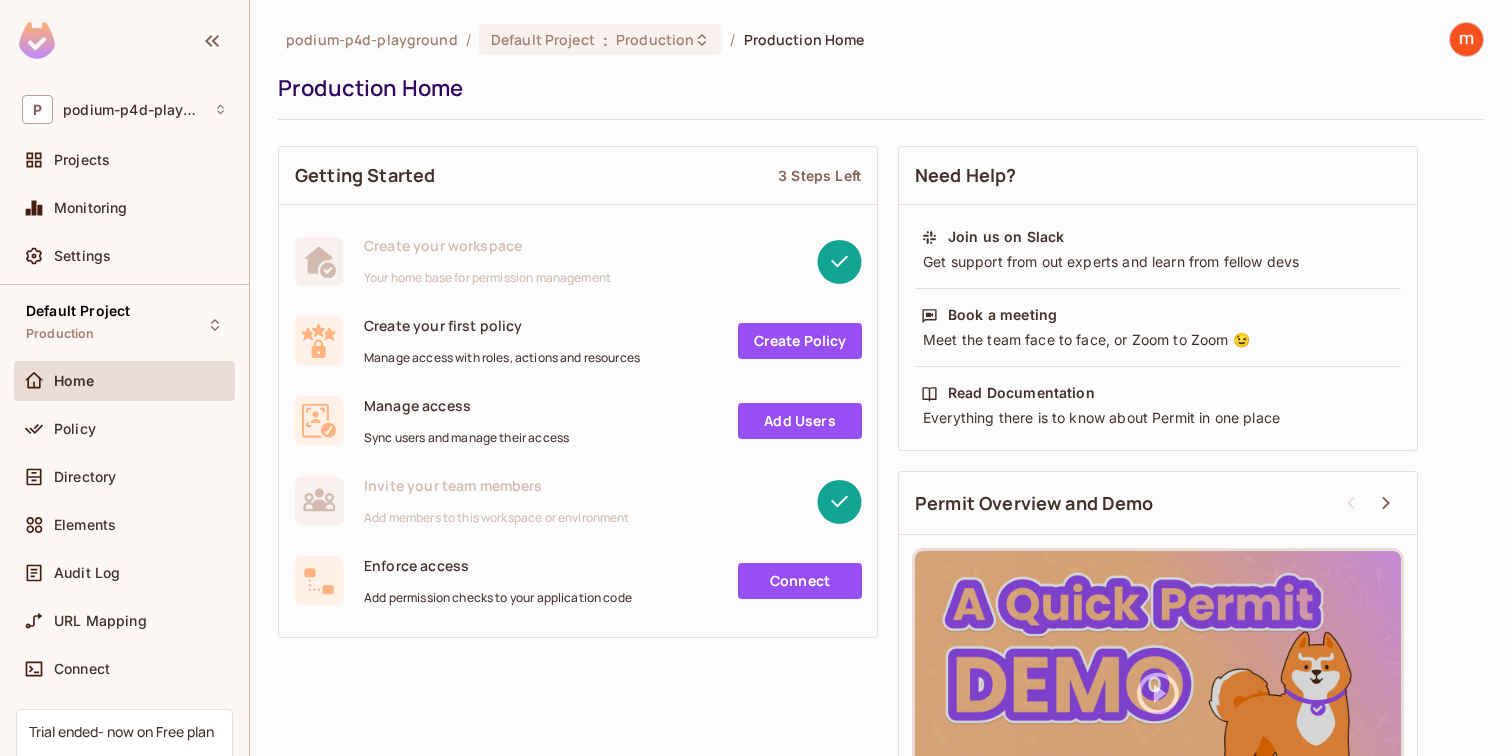 click on "Switch environment ​ Projects Default Project  (current) Environments Production  (current) Development" at bounding box center (756, 378) 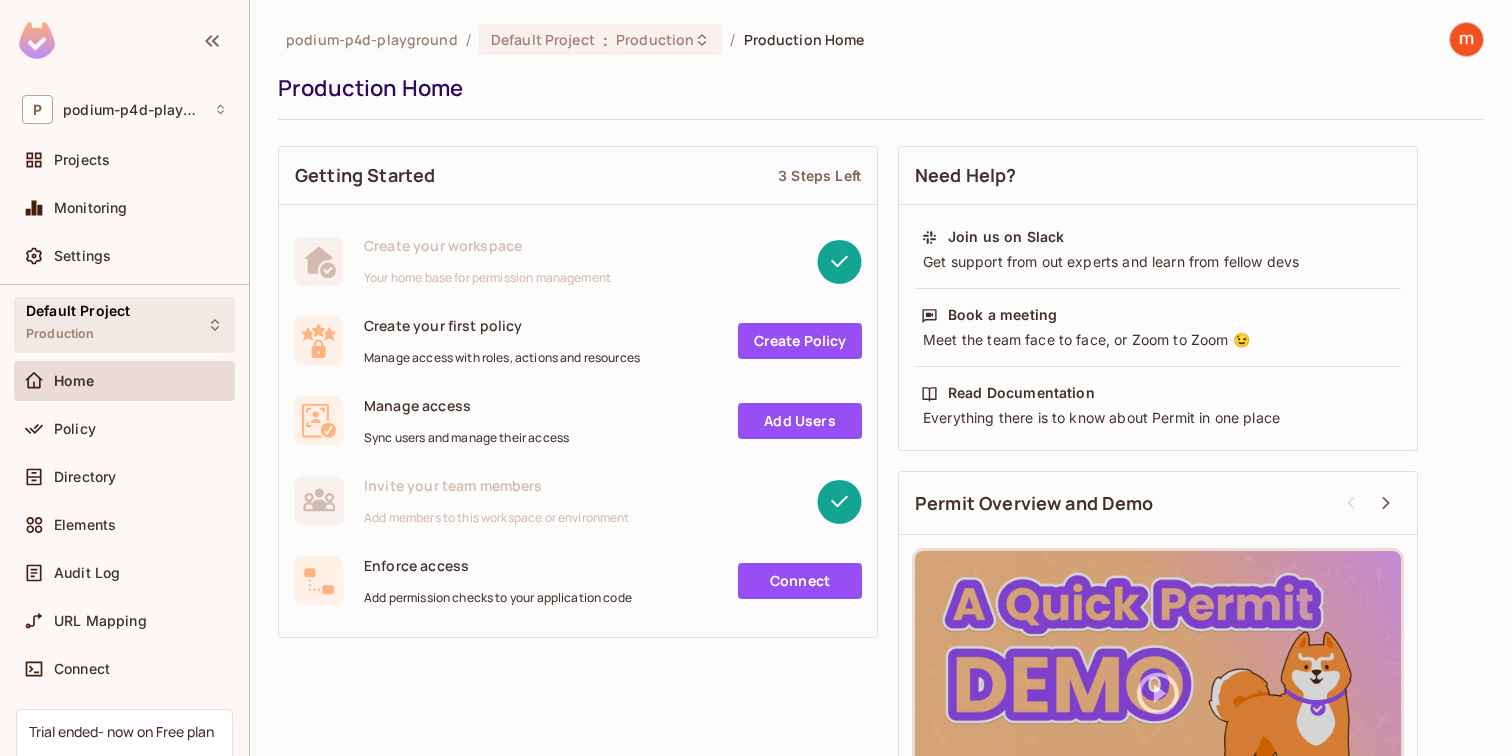 click on "Default Project Production" at bounding box center [78, 324] 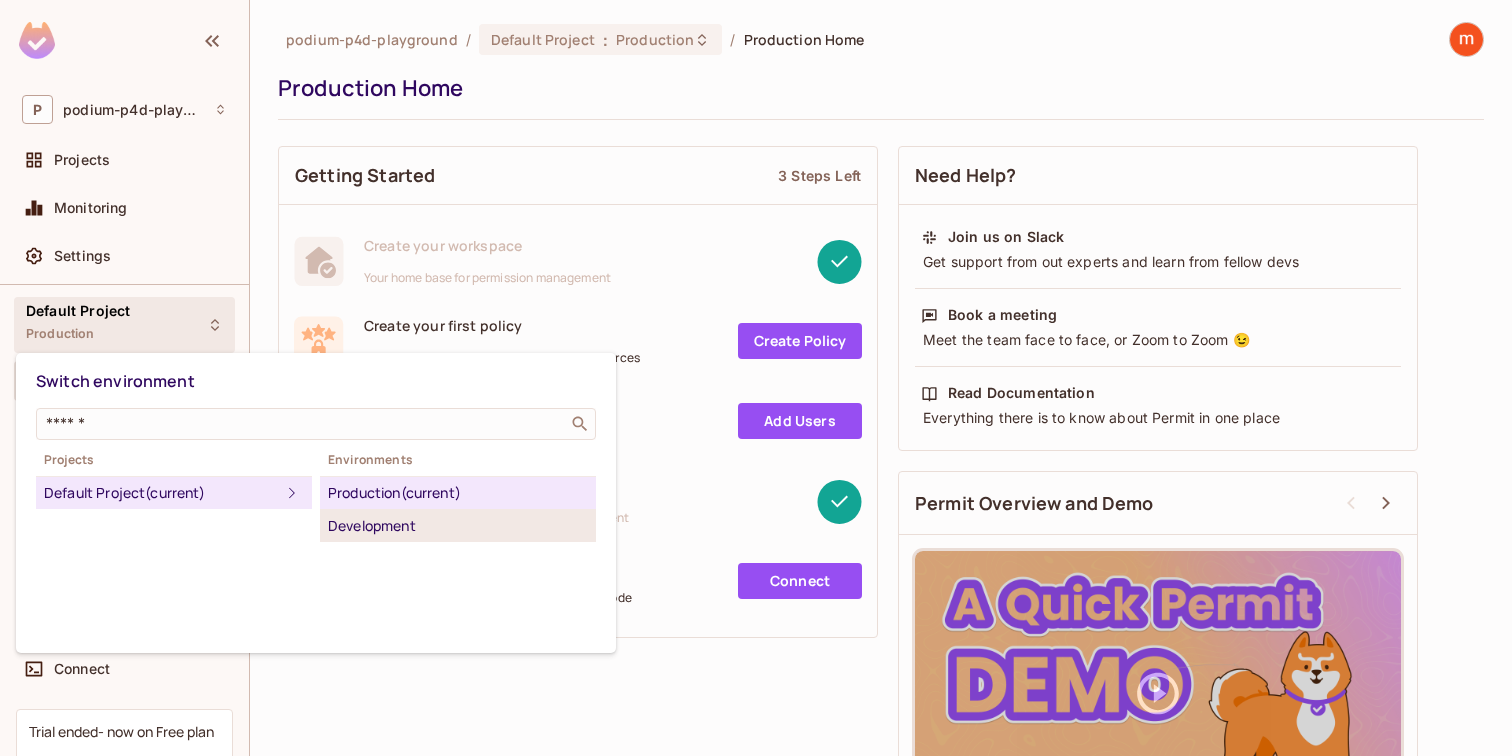 click on "Development" at bounding box center (458, 526) 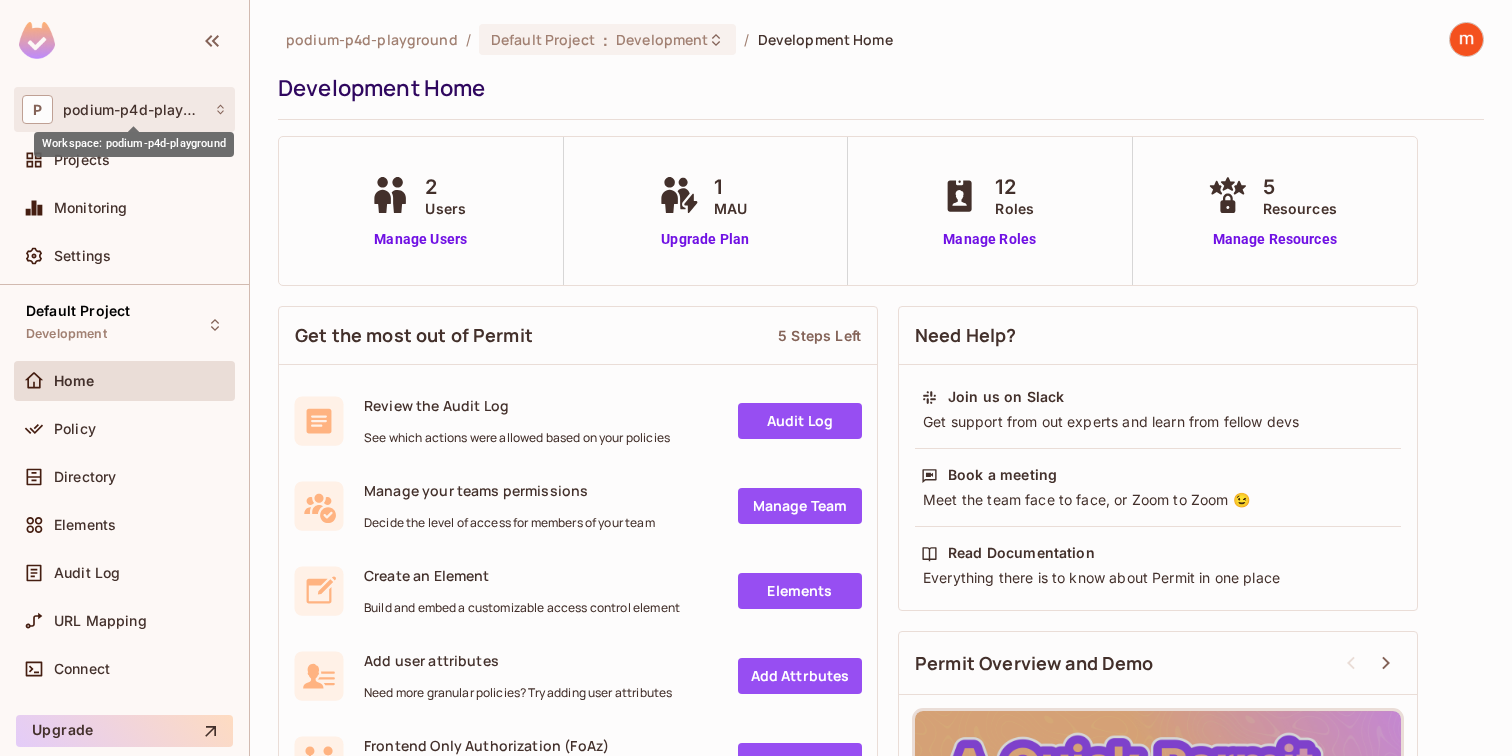 click on "podium-p4d-playground" at bounding box center (133, 110) 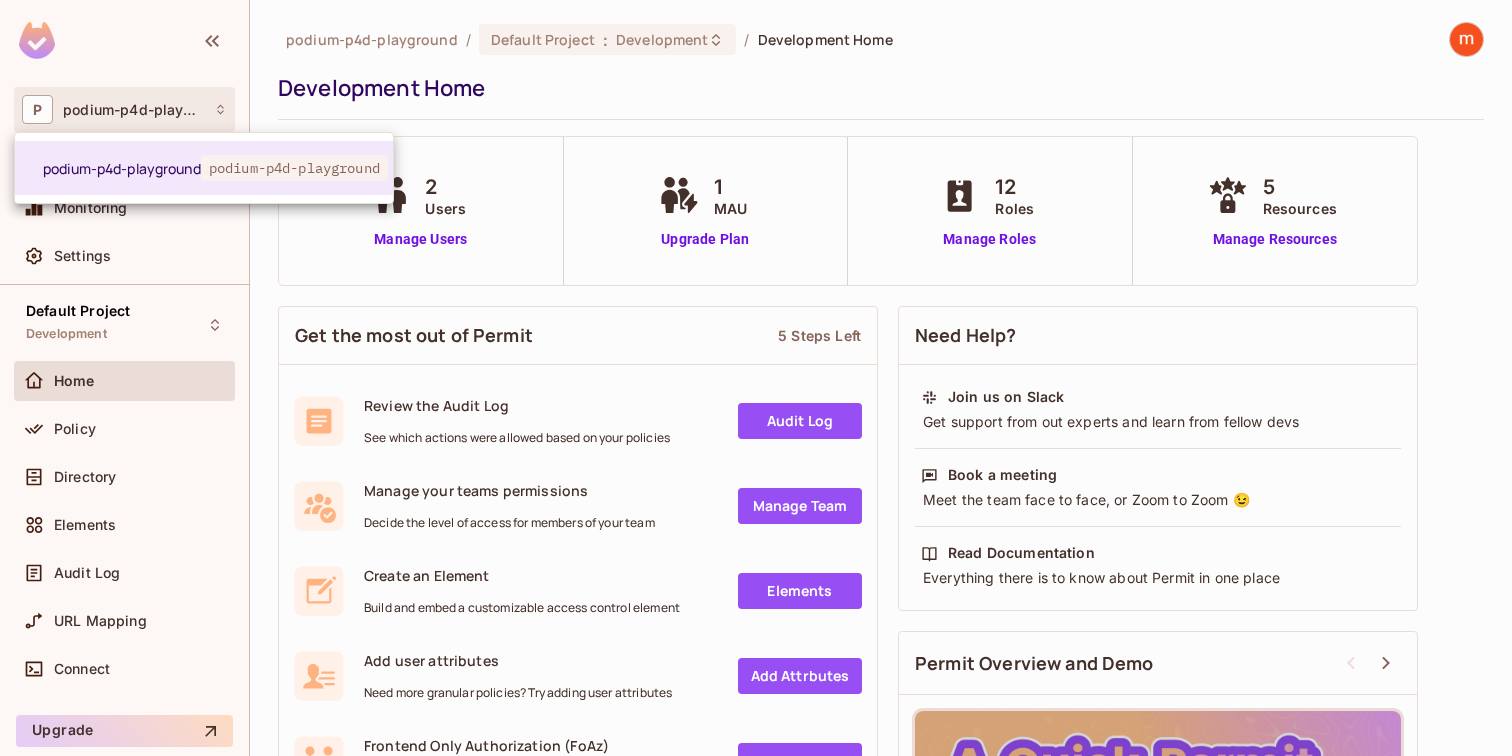 click at bounding box center [756, 378] 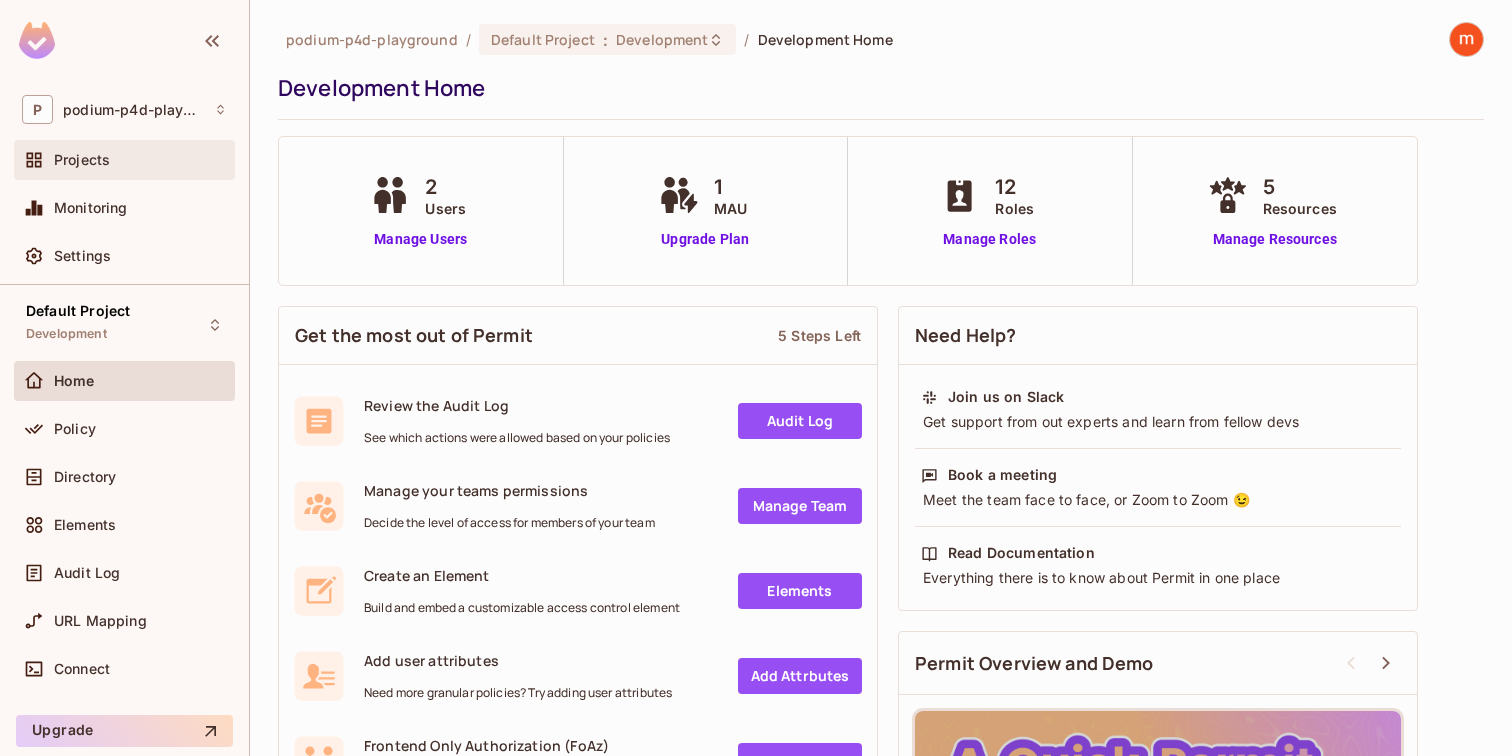 click on "Projects" at bounding box center (140, 160) 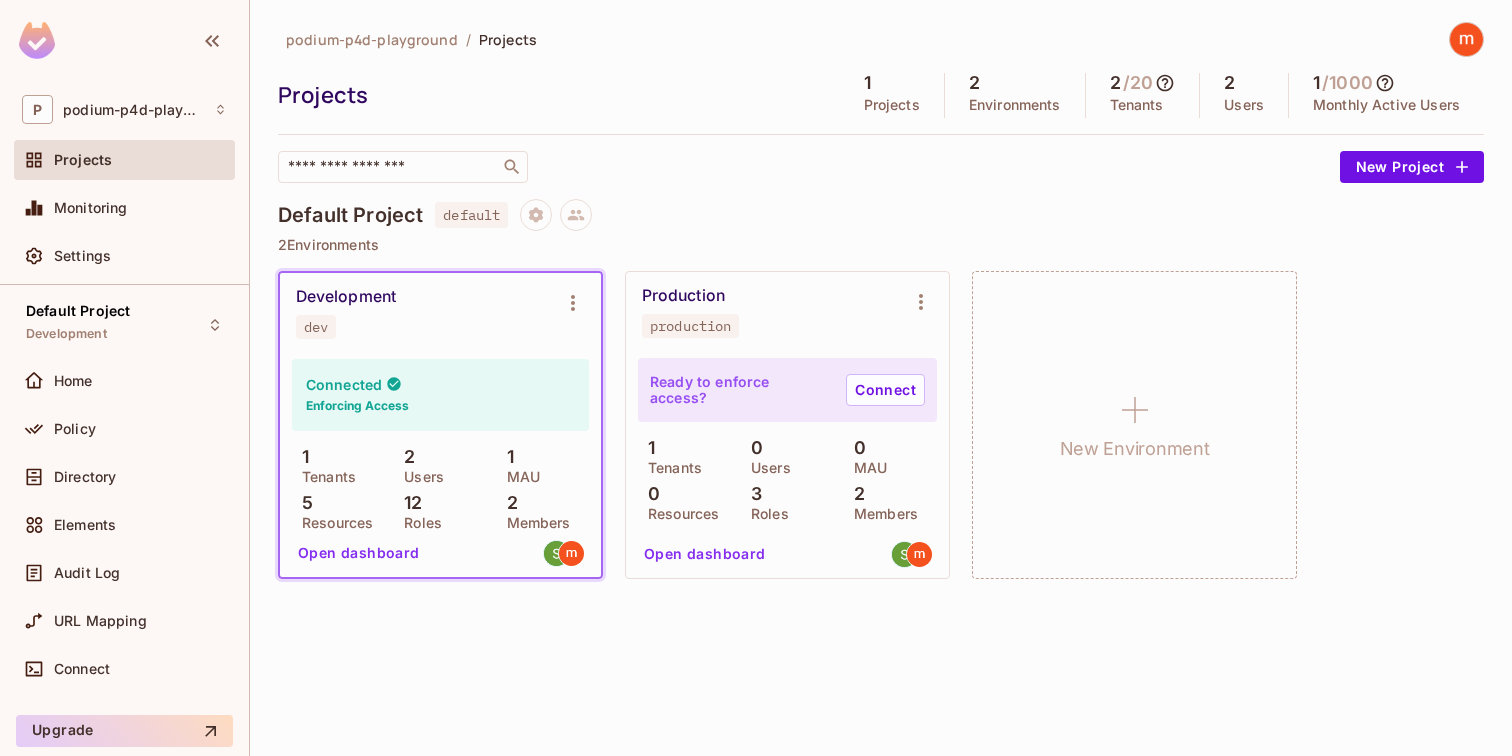 click on "Open dashboard" at bounding box center [359, 553] 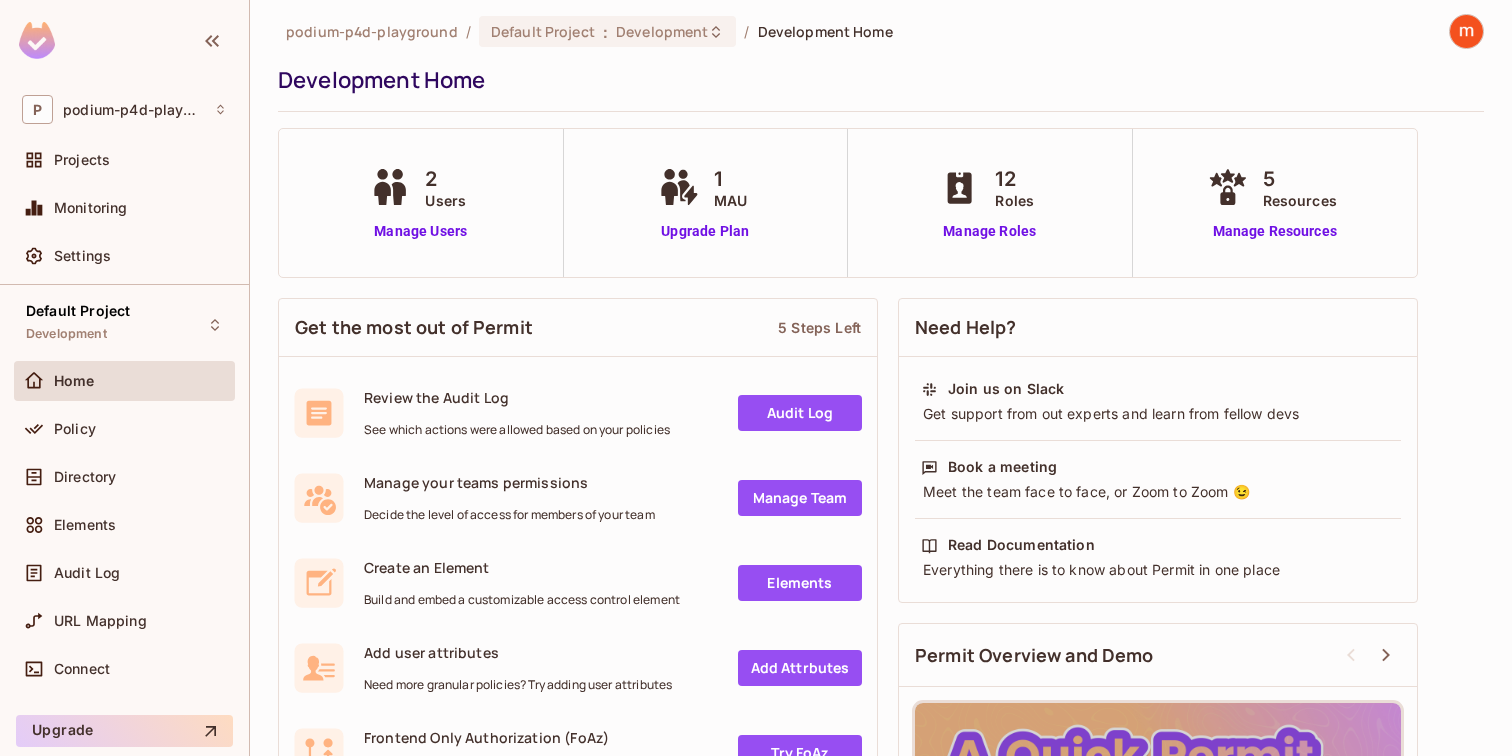 scroll, scrollTop: 0, scrollLeft: 0, axis: both 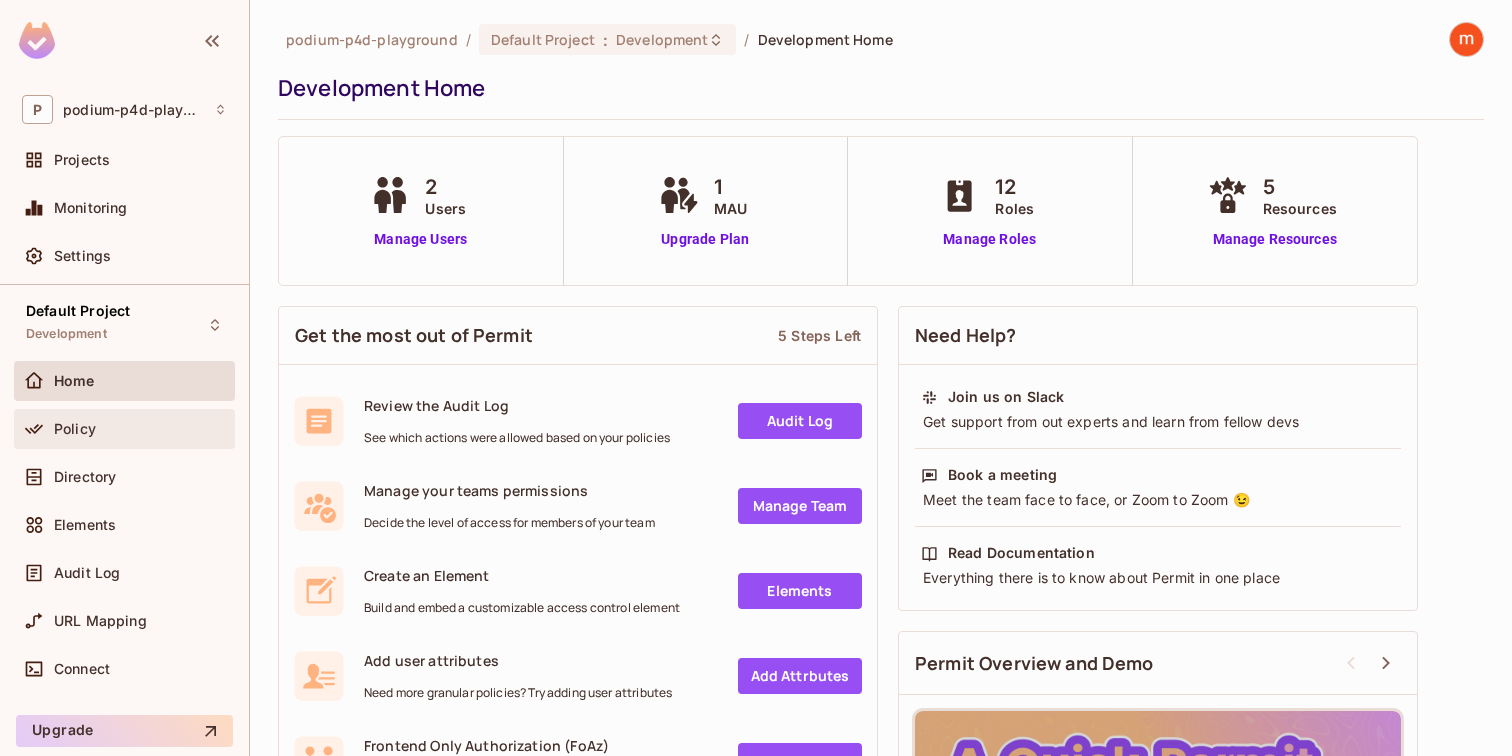 click on "Policy" at bounding box center [140, 429] 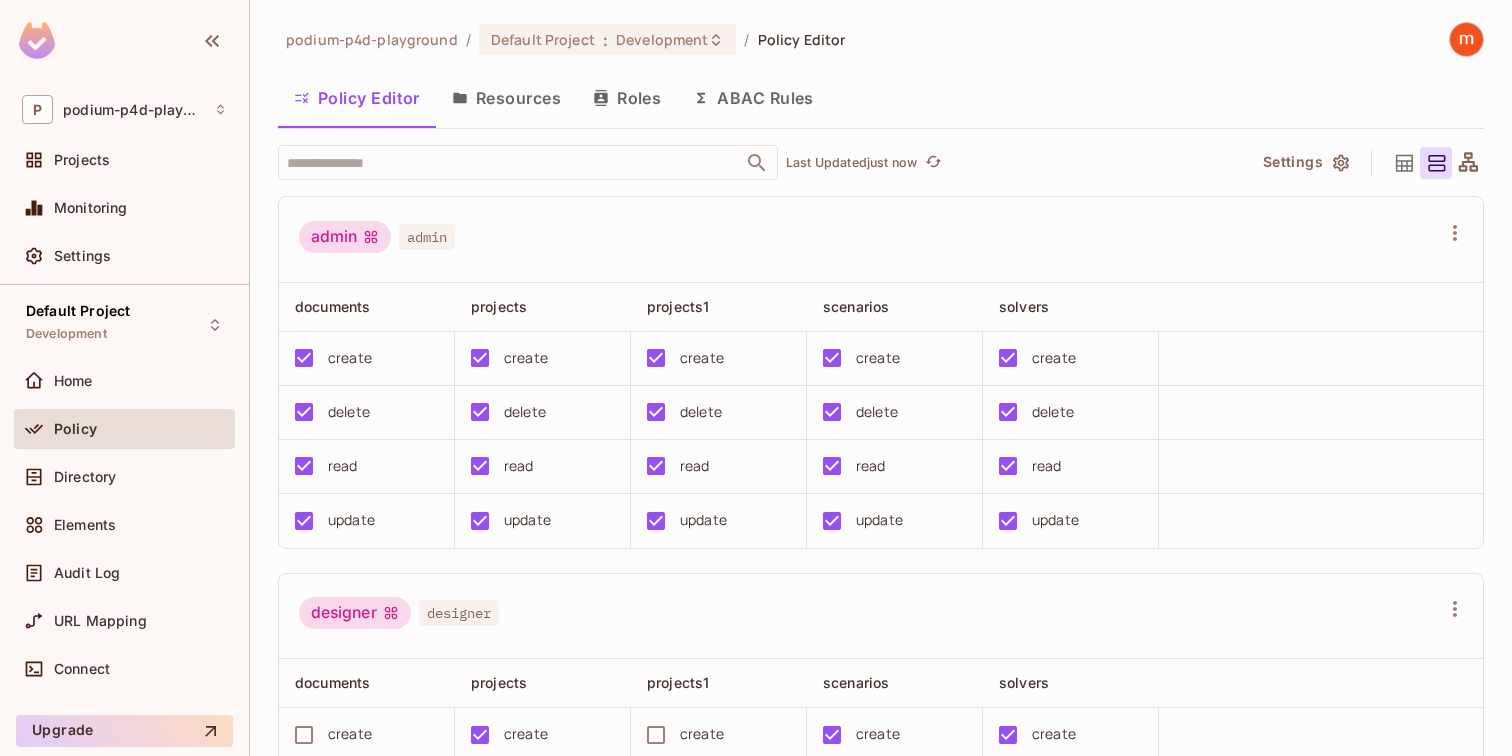 click on "Resources" at bounding box center [506, 98] 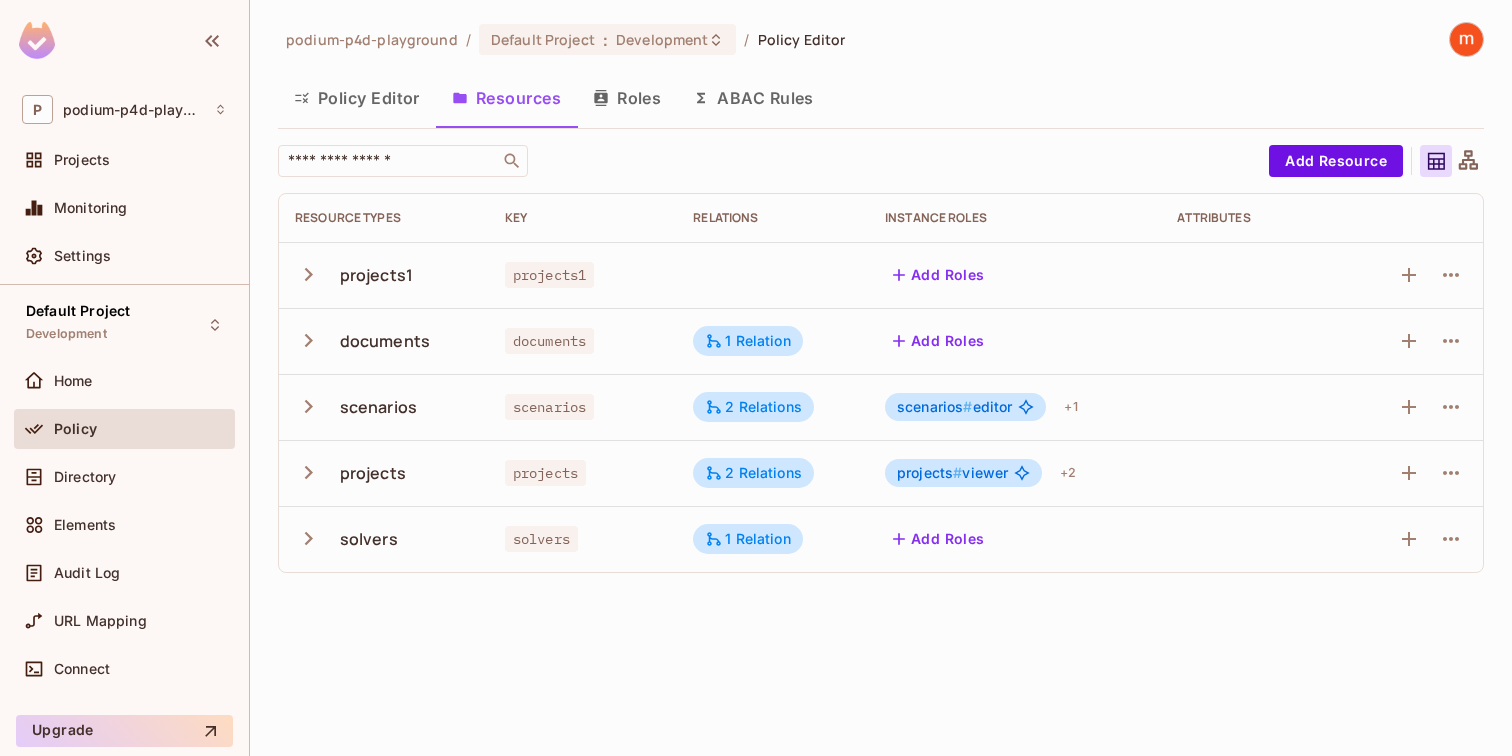 click on "ABAC Rules" at bounding box center [753, 98] 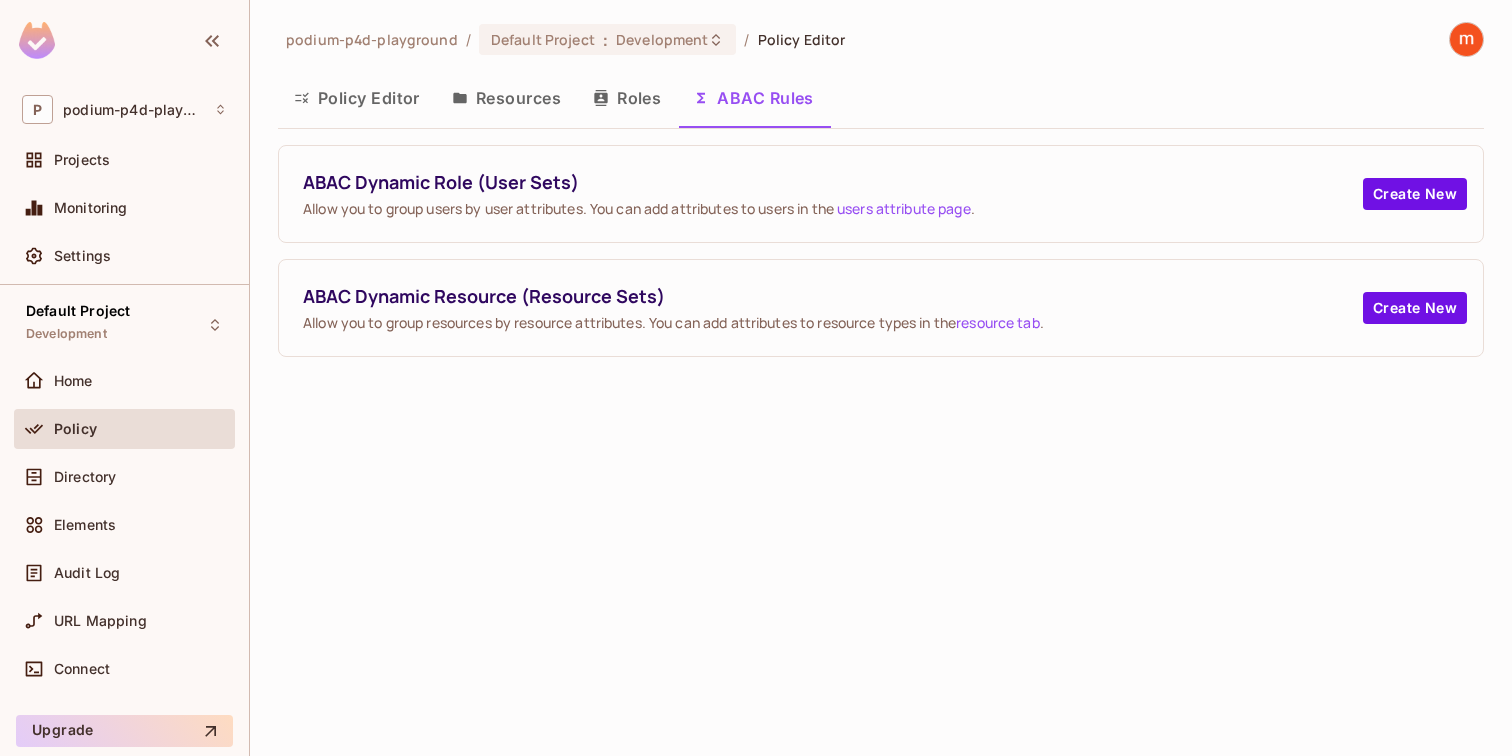 click on "Roles" at bounding box center [627, 98] 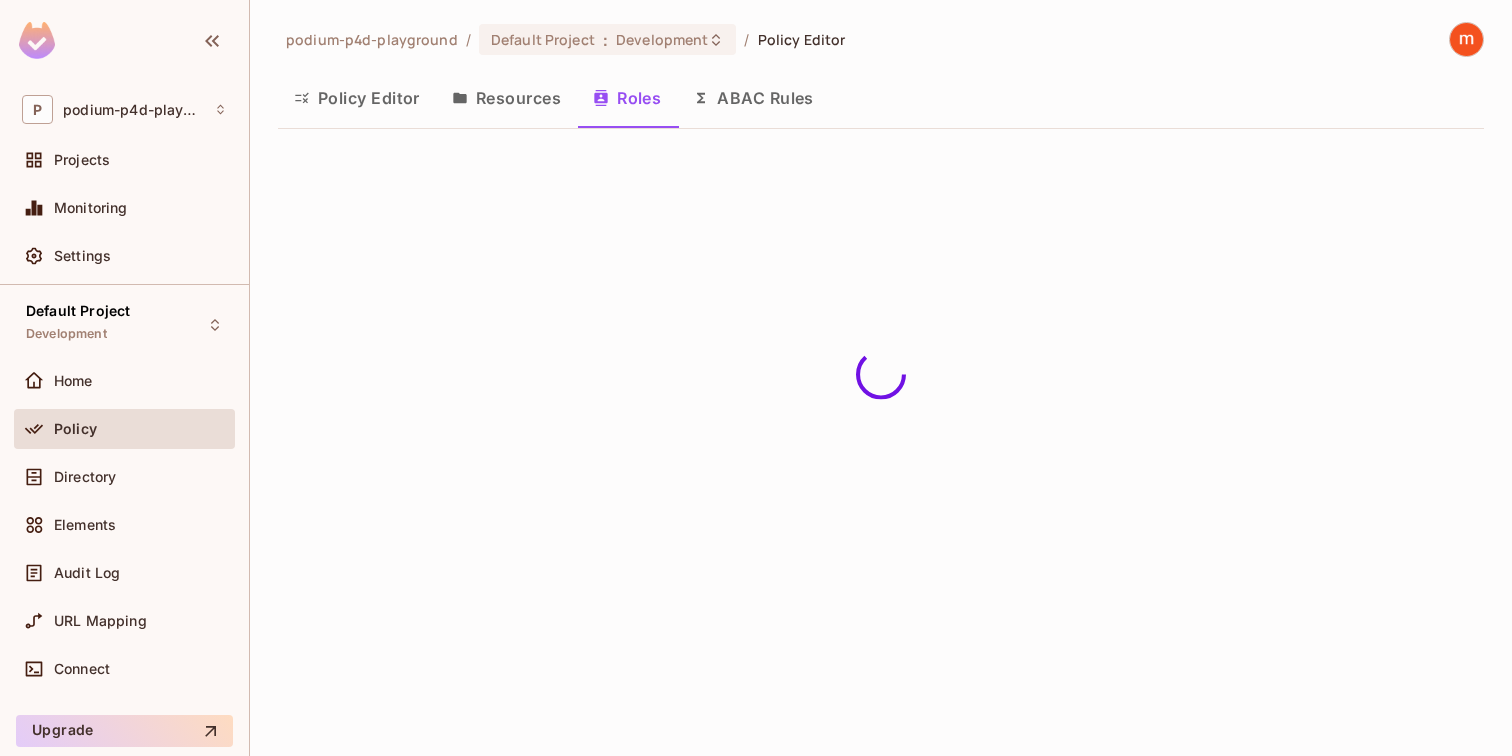 click on "Resources" at bounding box center [506, 98] 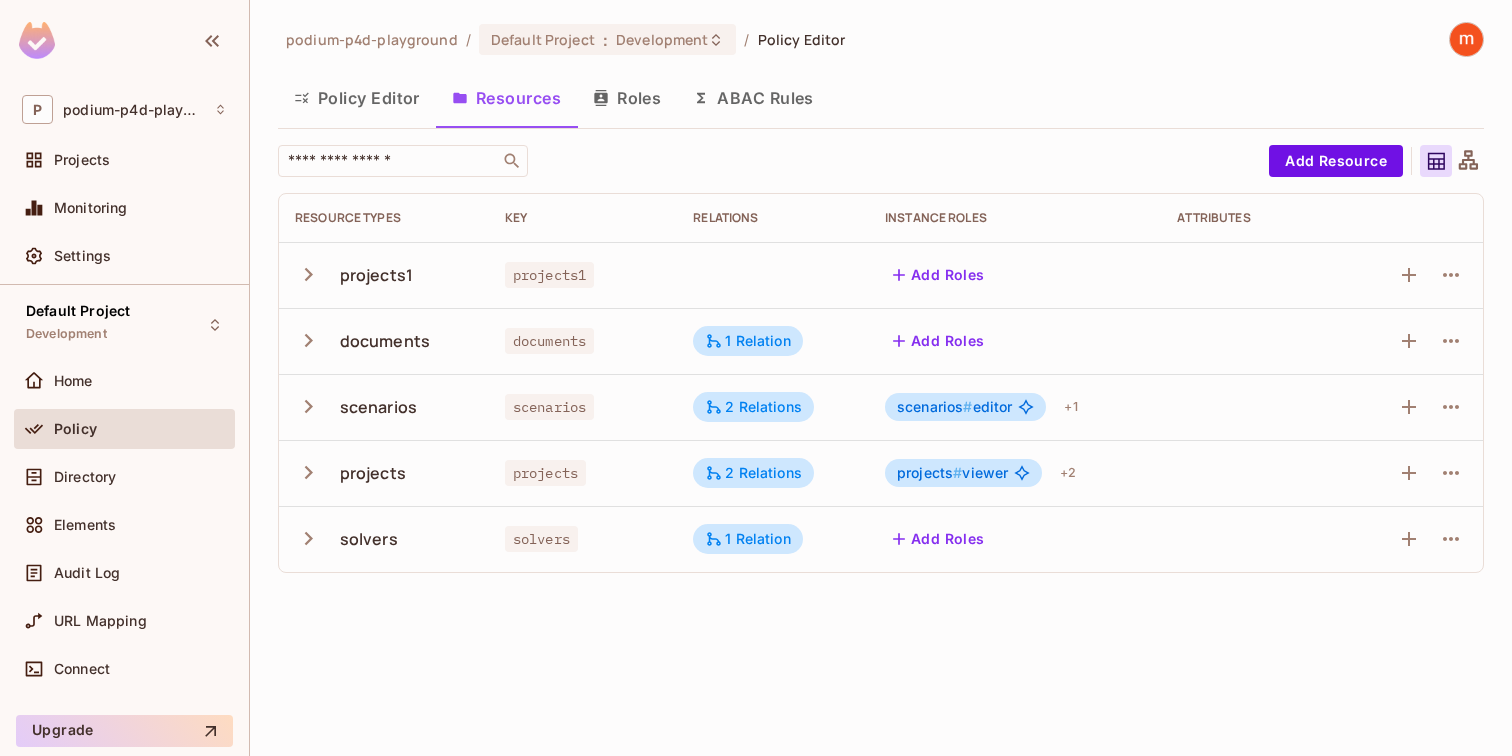 click 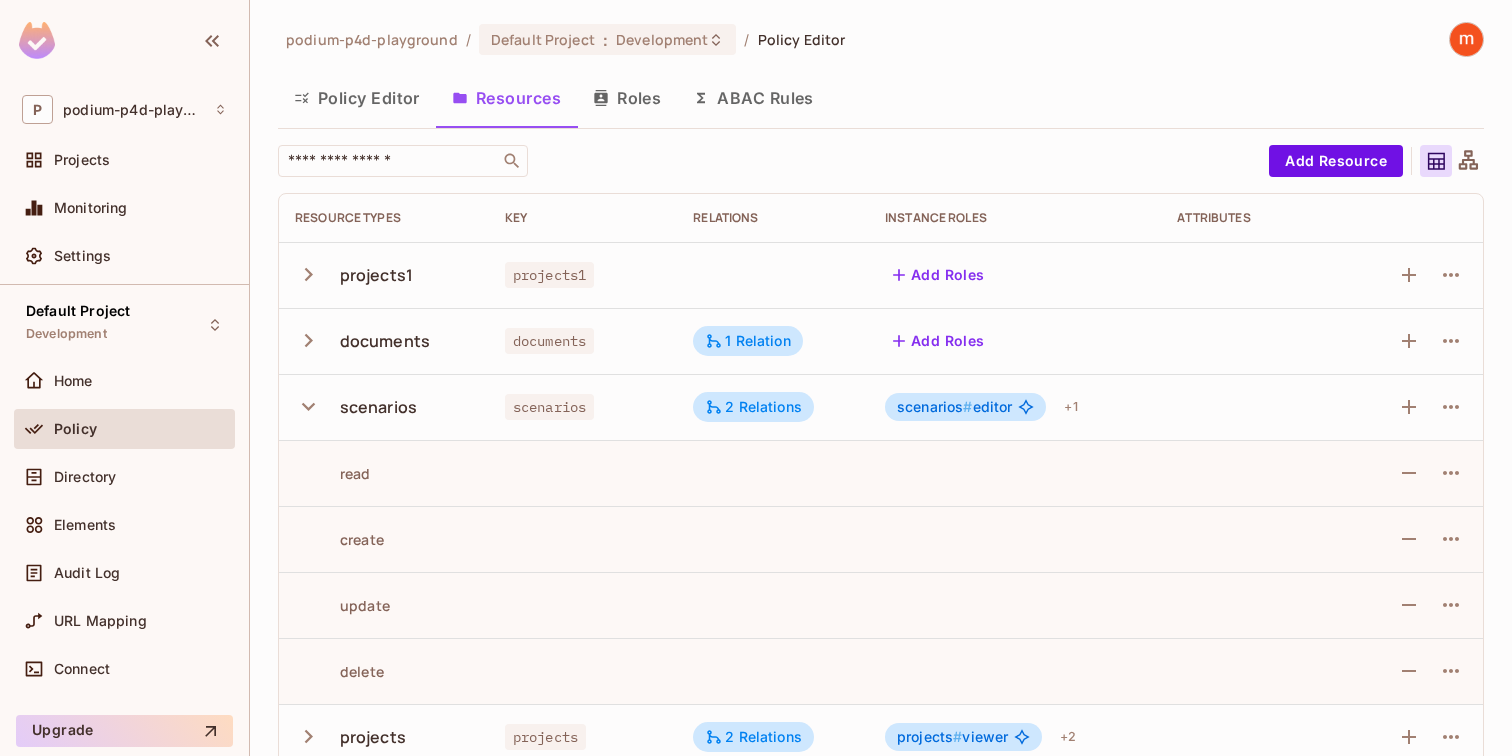 click on "scenarios #" at bounding box center (935, 406) 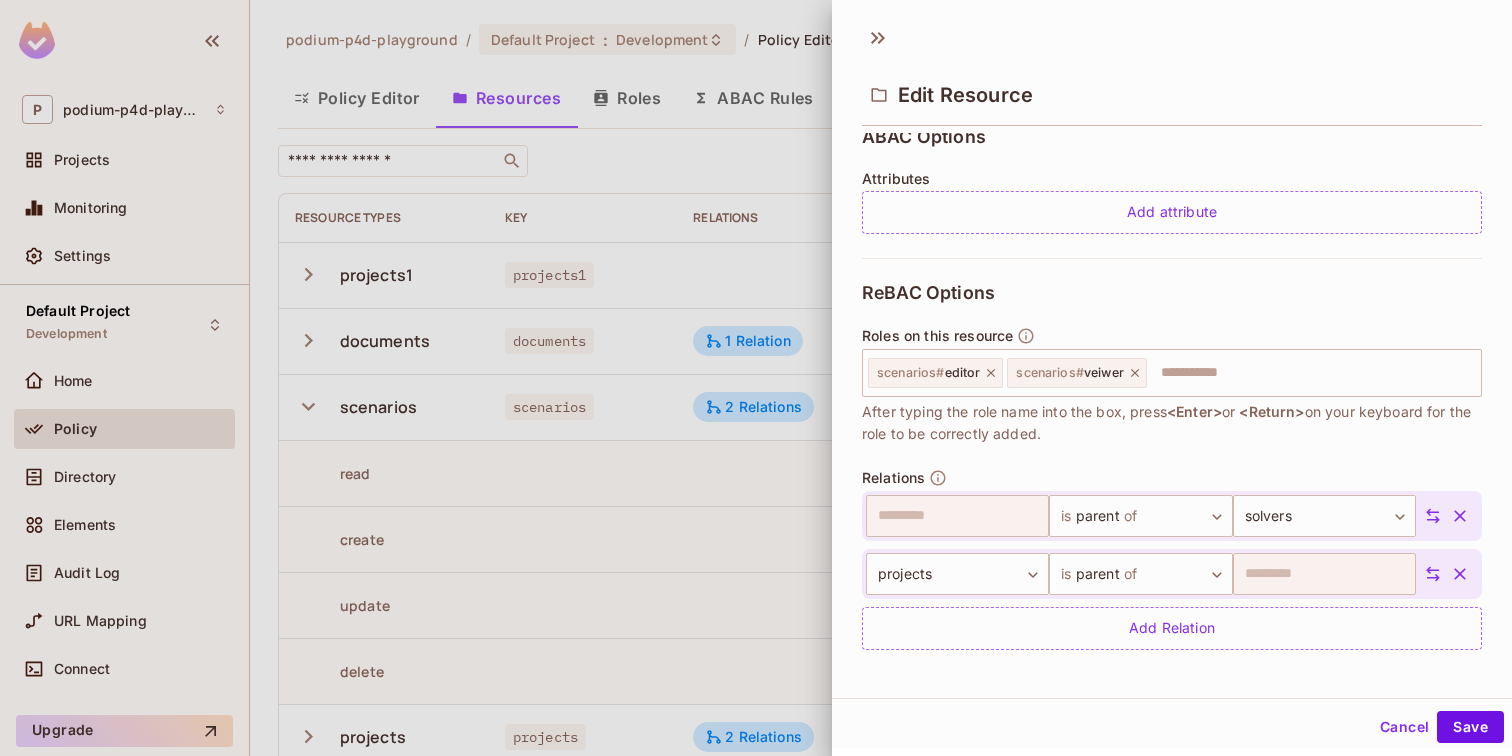 scroll, scrollTop: 460, scrollLeft: 0, axis: vertical 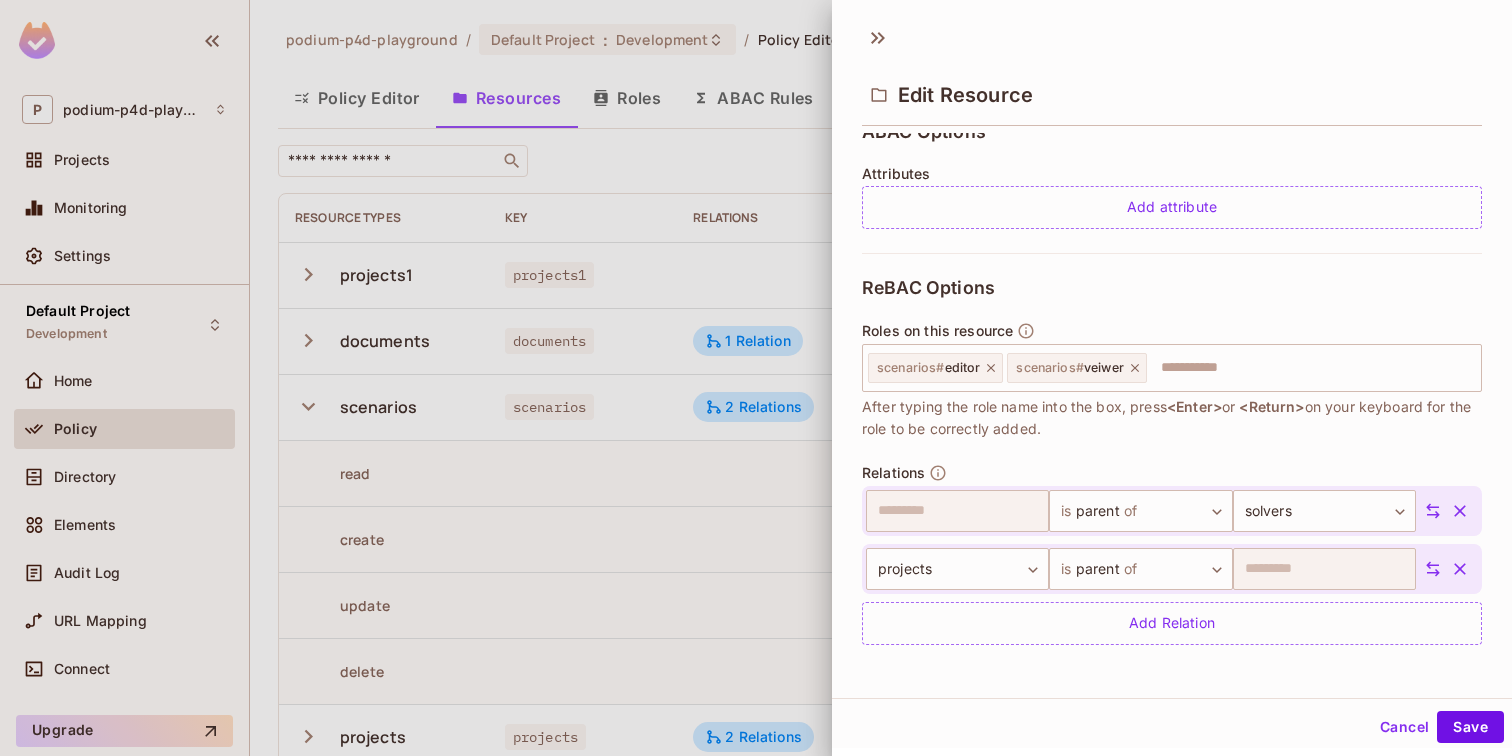 click at bounding box center (756, 378) 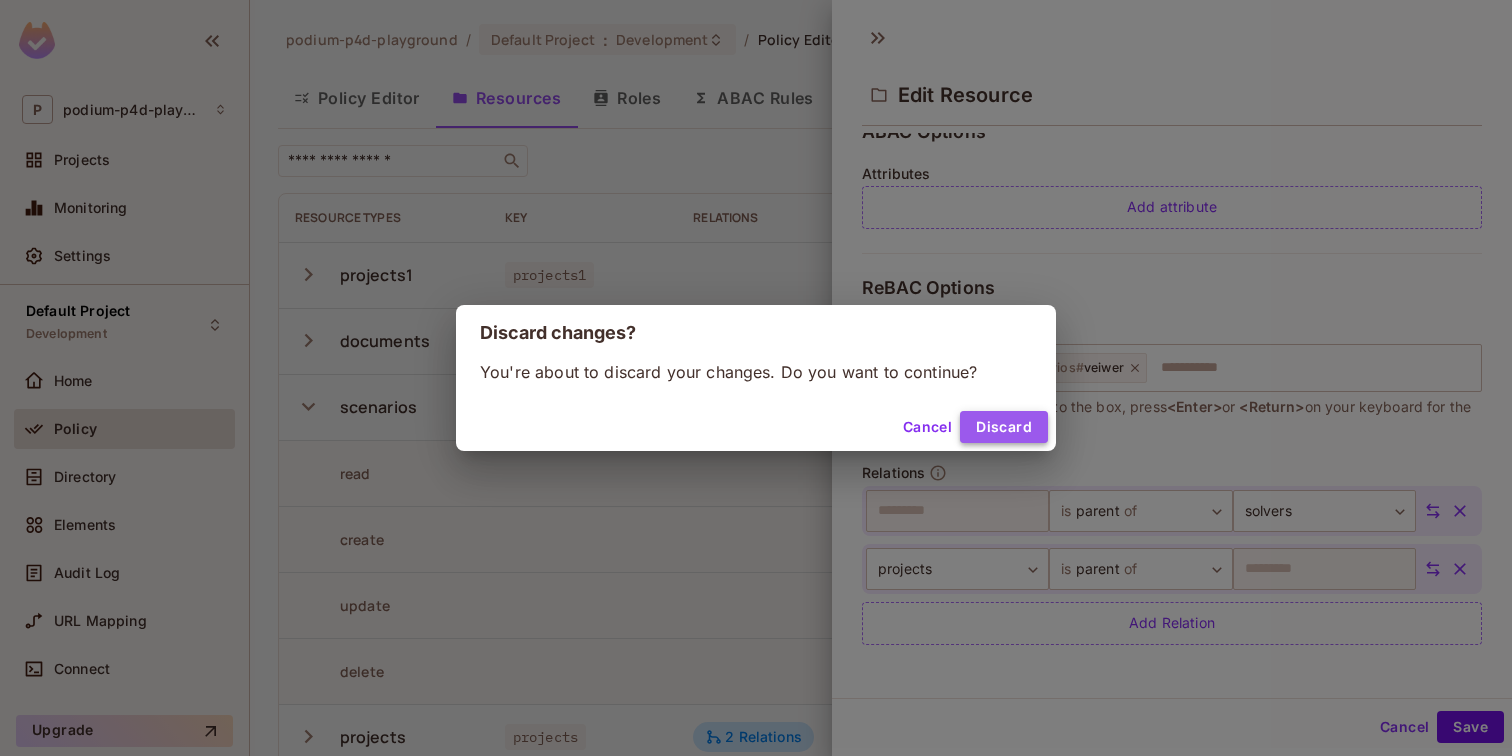 click on "Discard" at bounding box center (1004, 427) 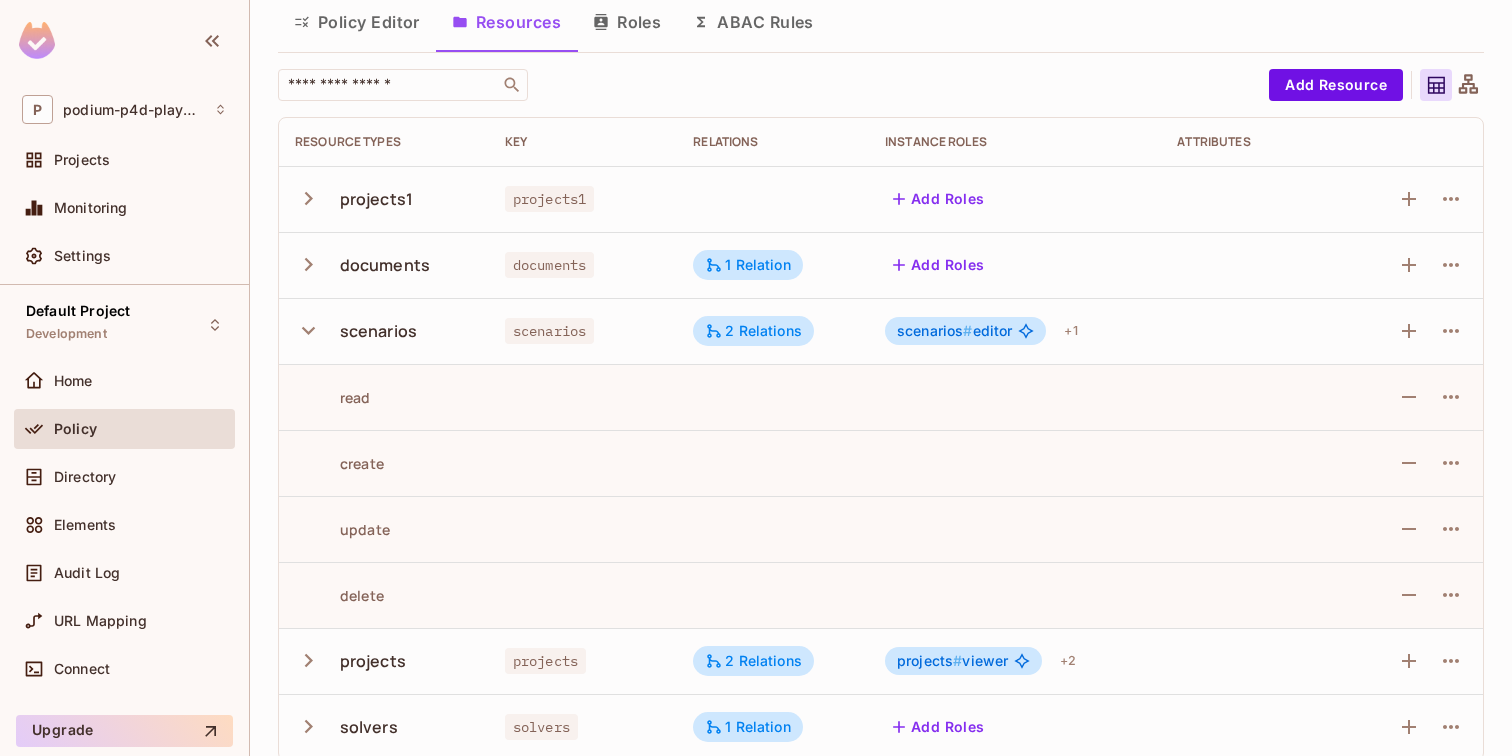 scroll, scrollTop: 97, scrollLeft: 0, axis: vertical 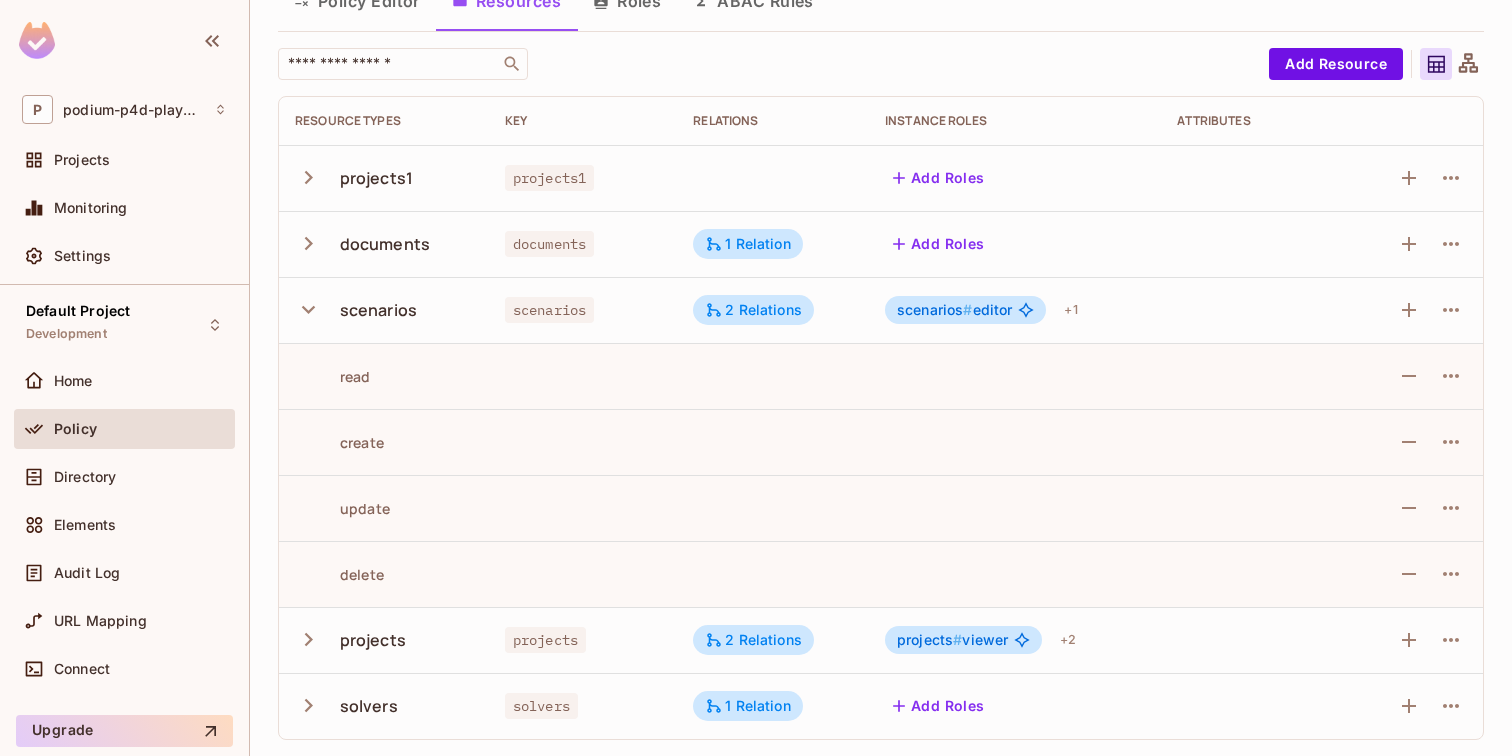 click 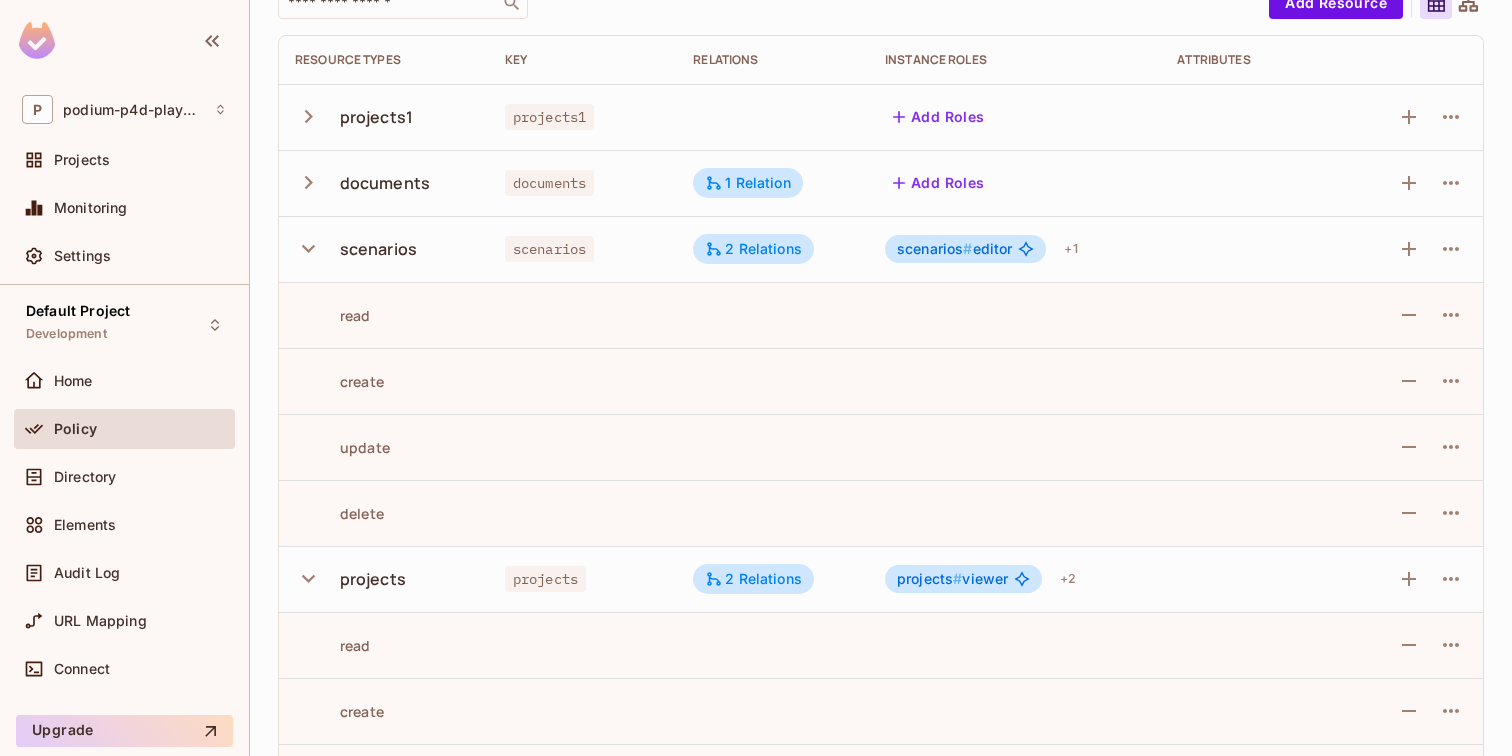 scroll, scrollTop: 221, scrollLeft: 0, axis: vertical 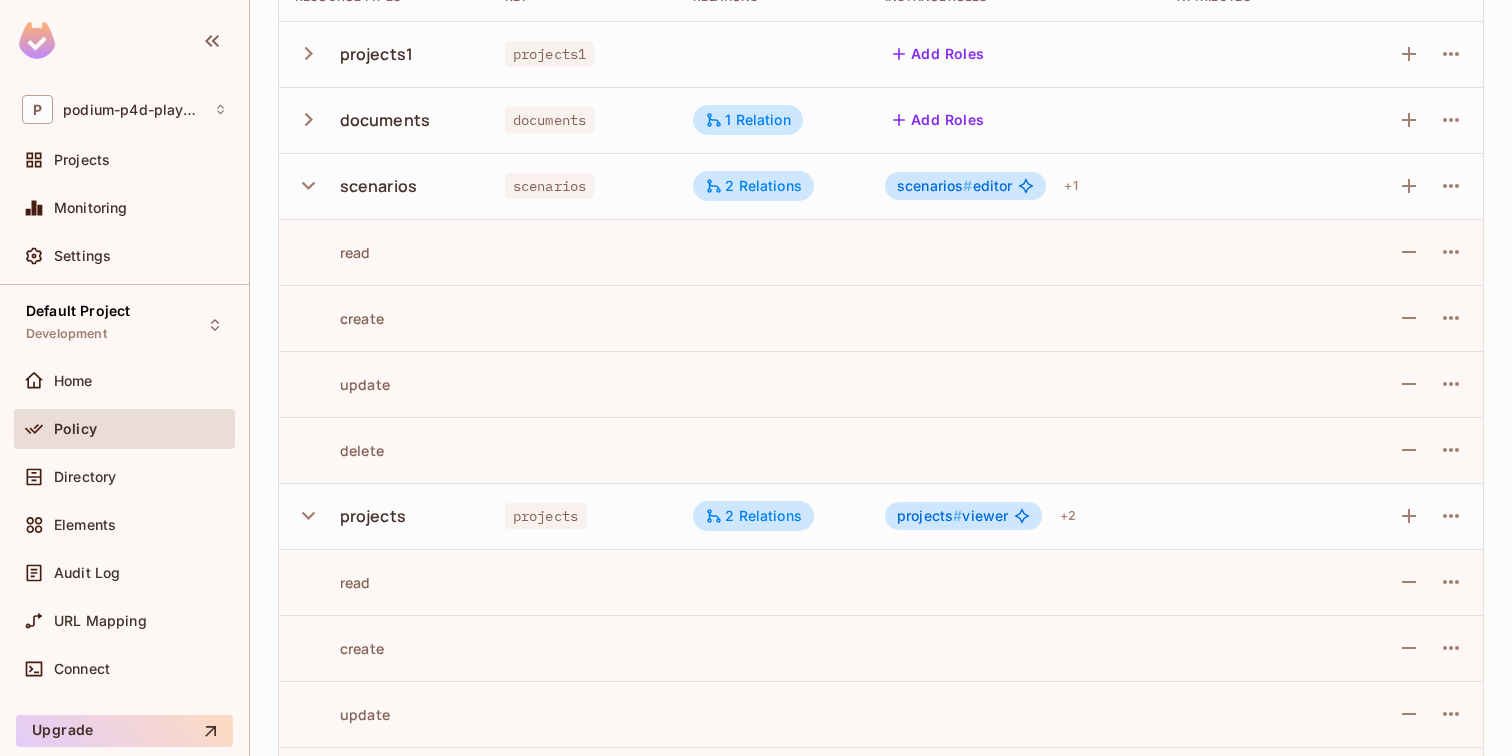 click on "projects" at bounding box center (373, 516) 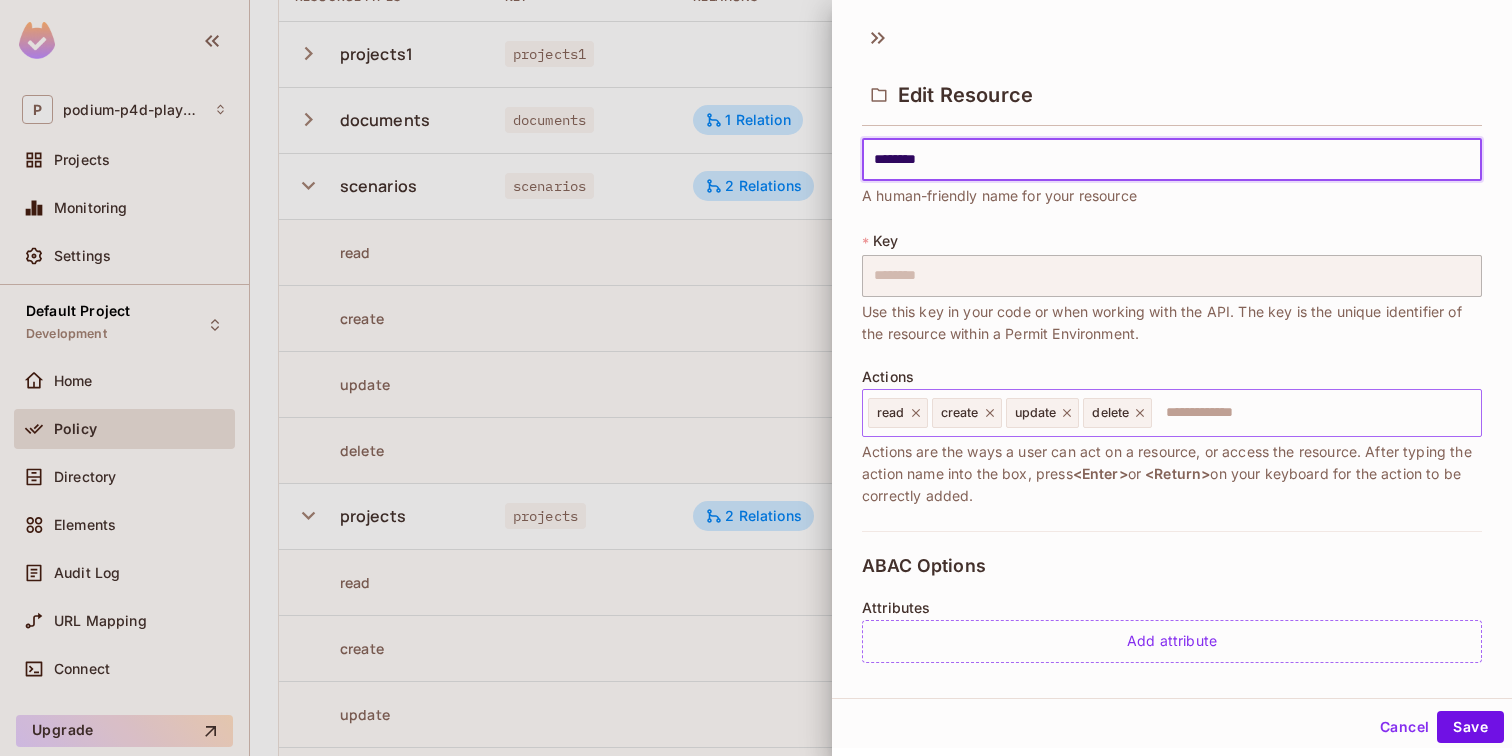 scroll, scrollTop: 0, scrollLeft: 0, axis: both 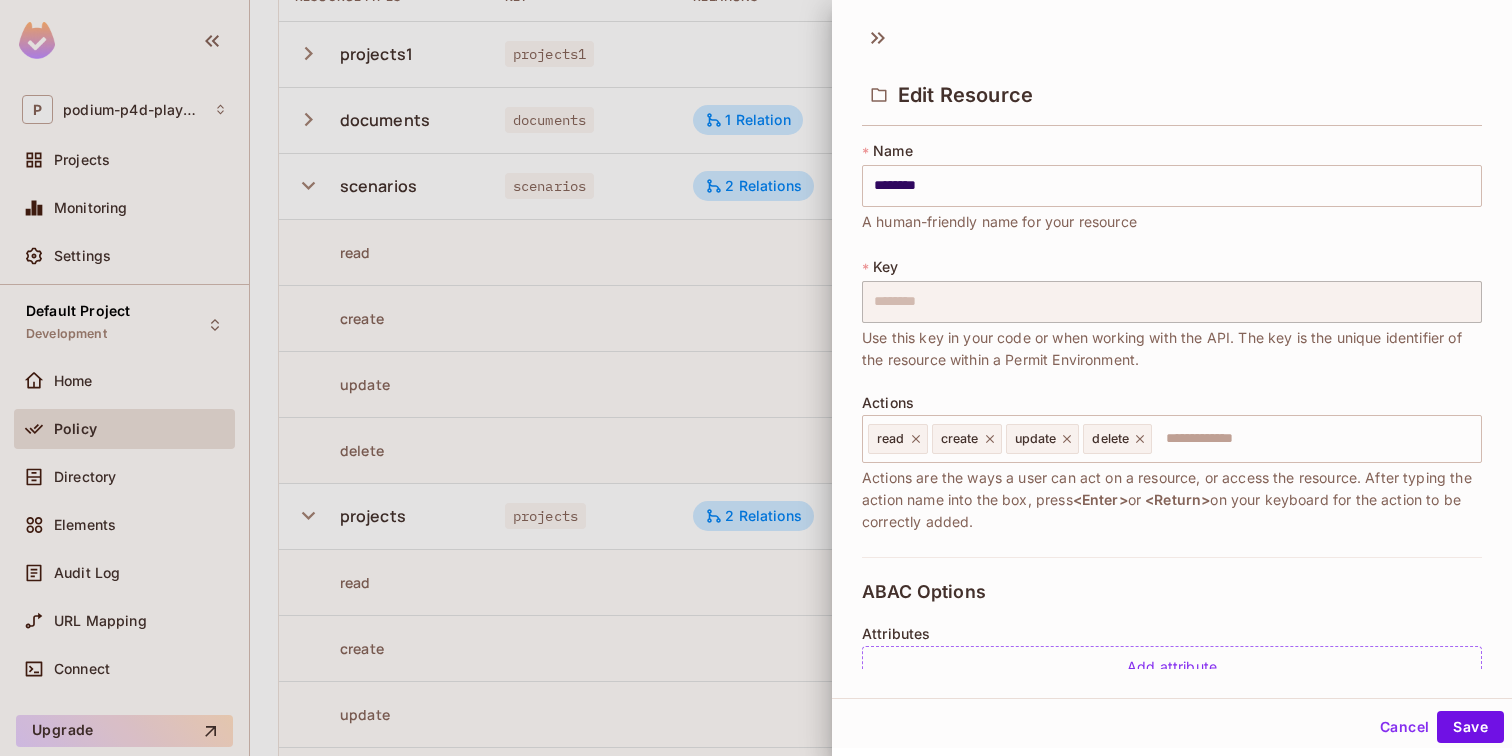 click at bounding box center (756, 378) 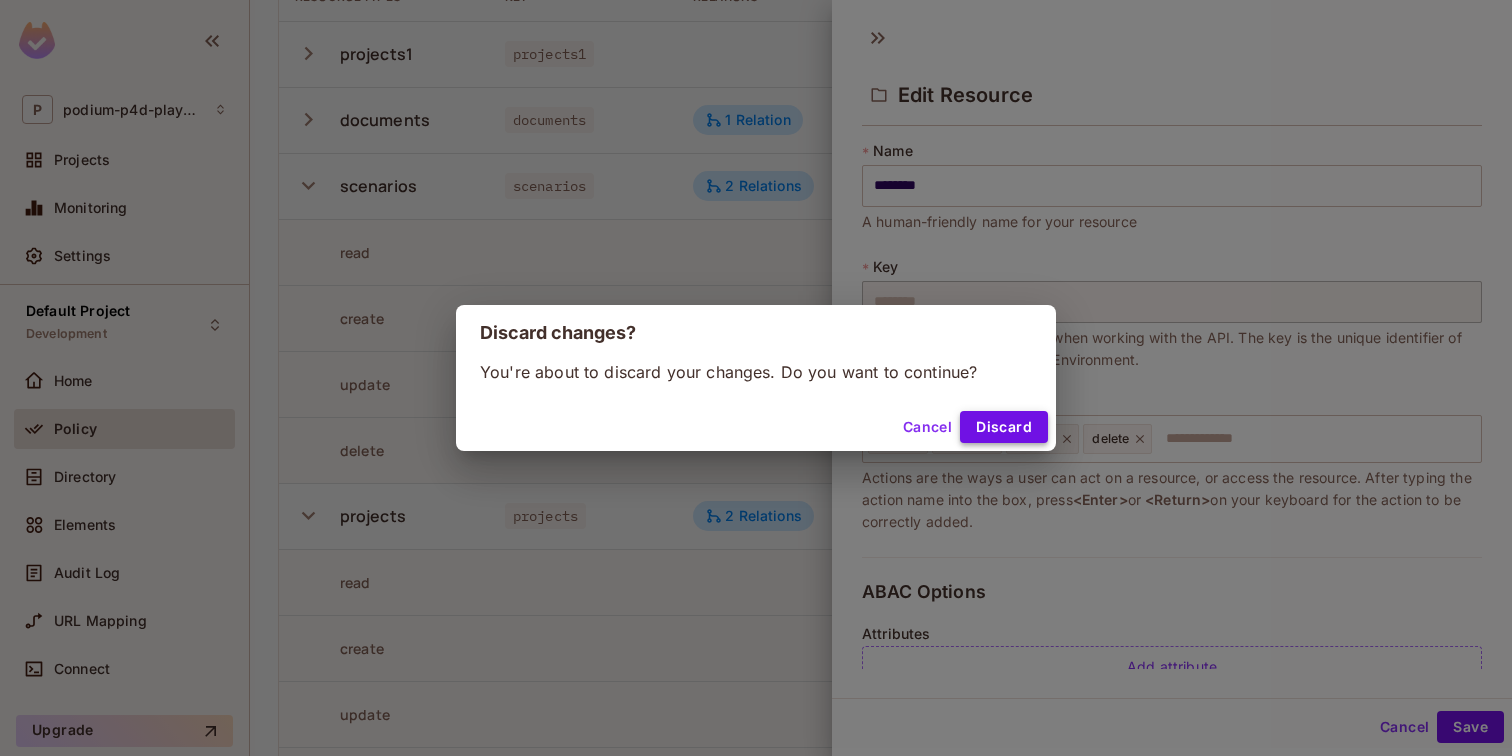click on "Discard" at bounding box center [1004, 427] 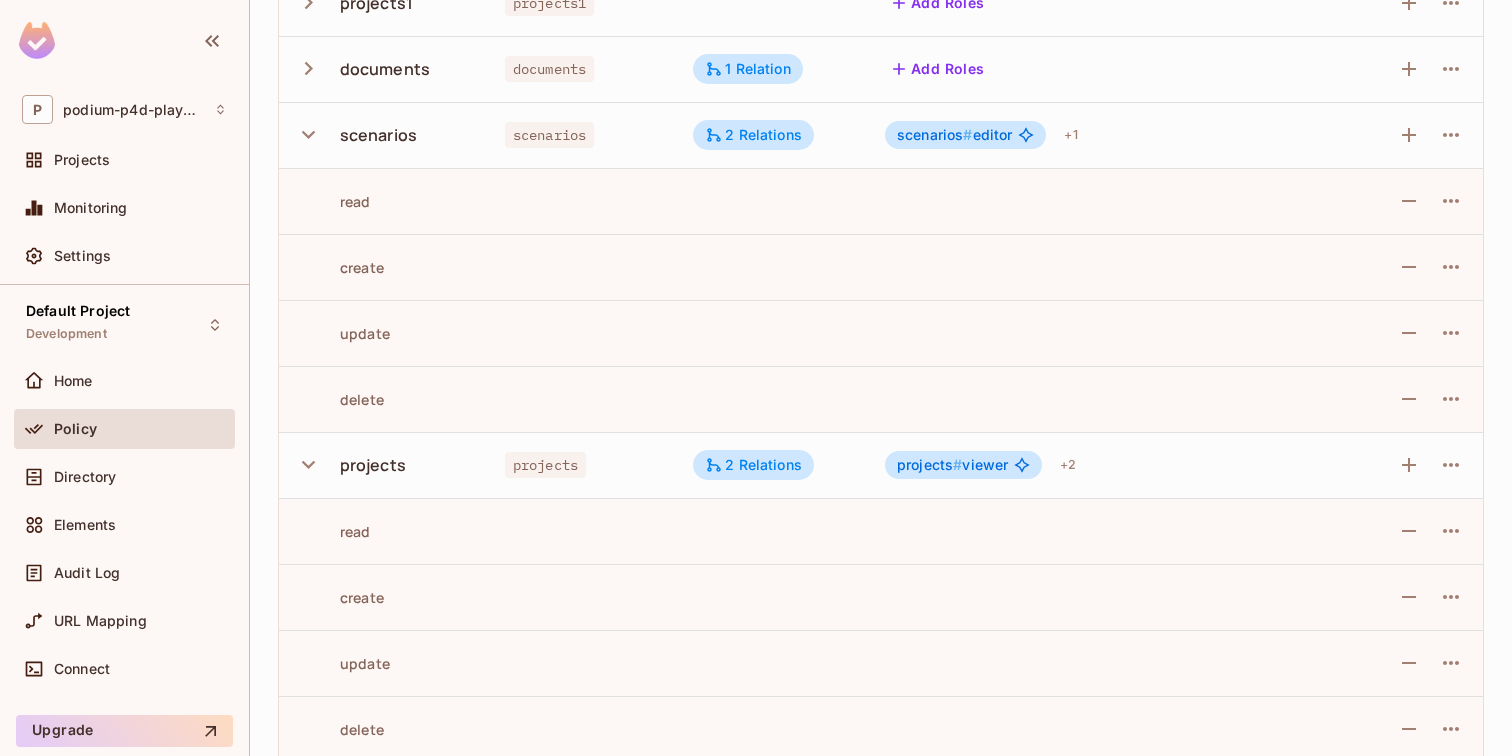 scroll, scrollTop: 361, scrollLeft: 0, axis: vertical 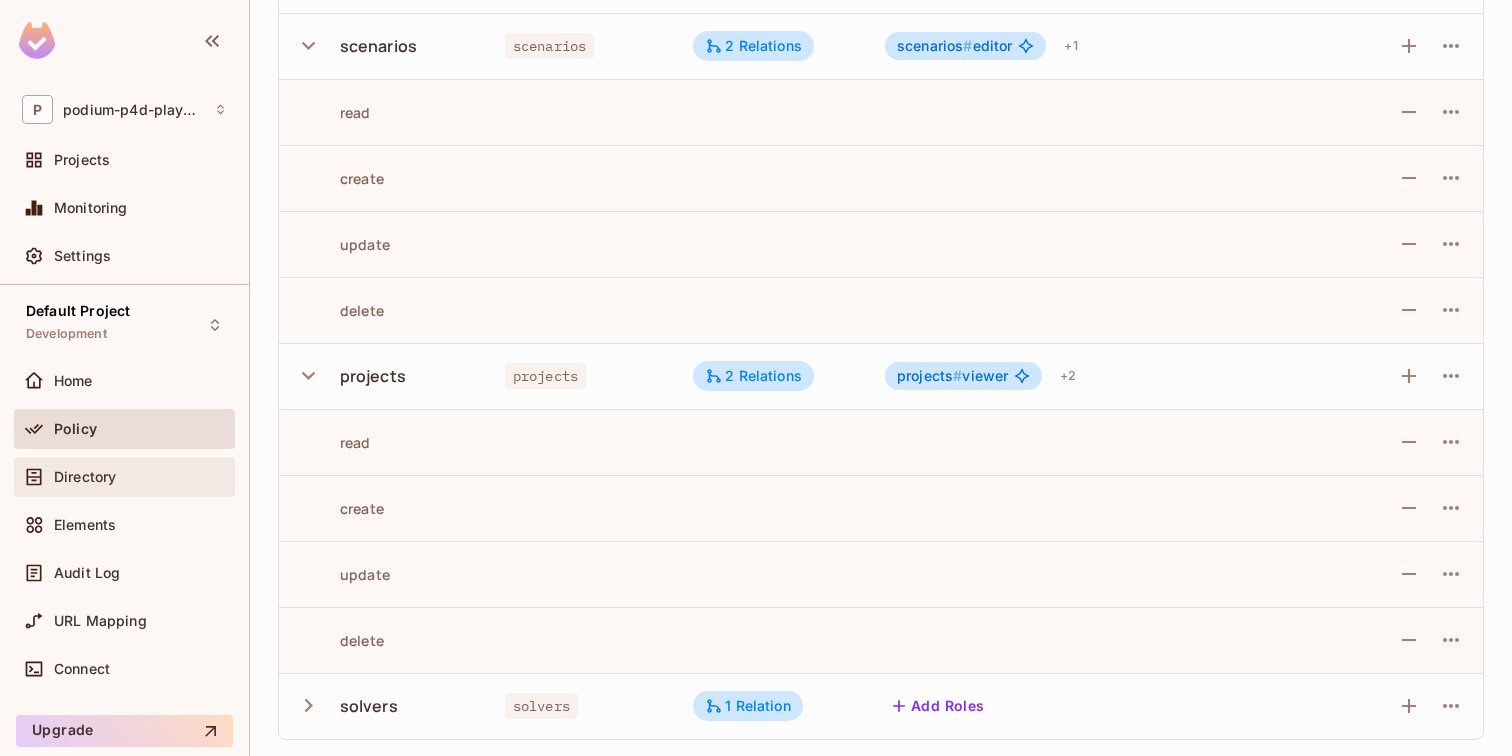 click on "Directory" at bounding box center [140, 477] 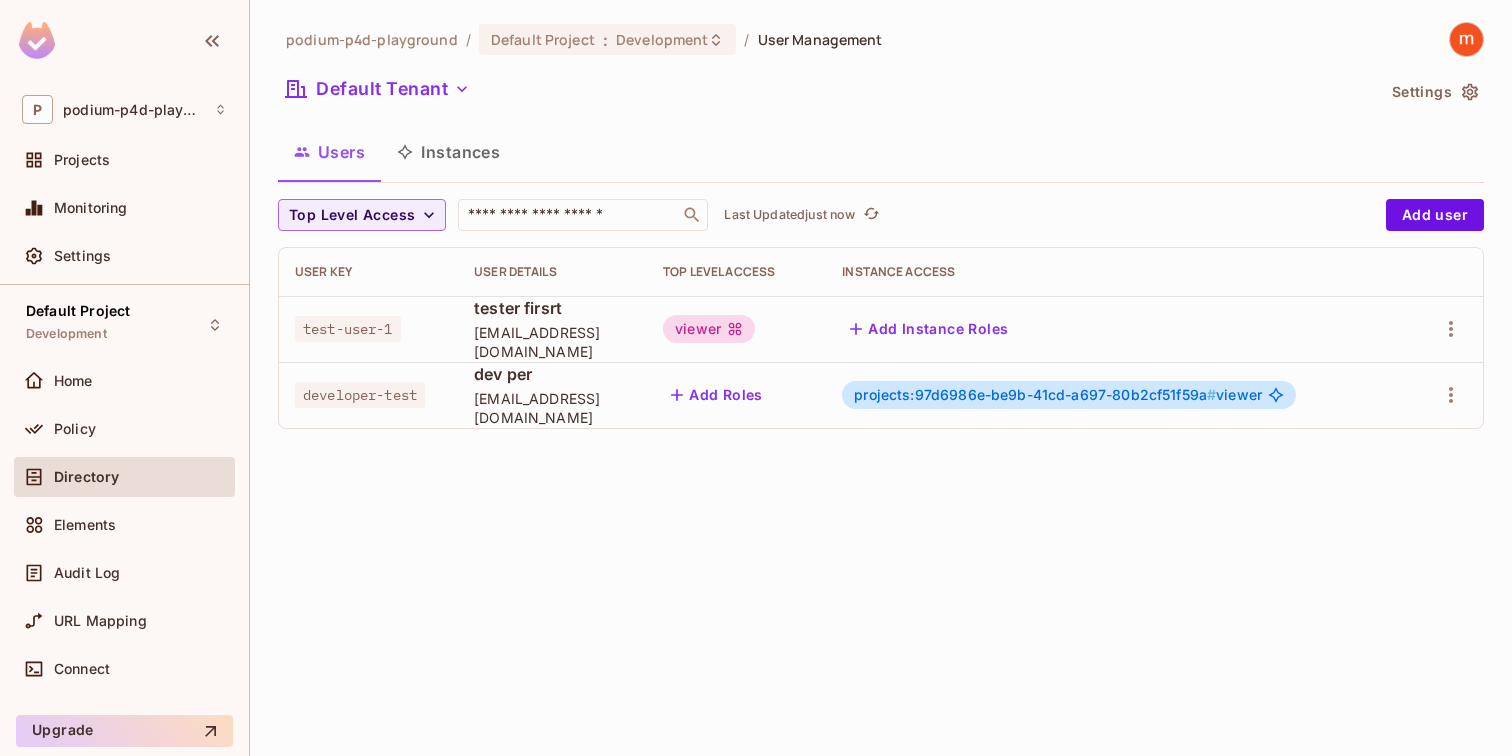 click on "Instances" at bounding box center [448, 152] 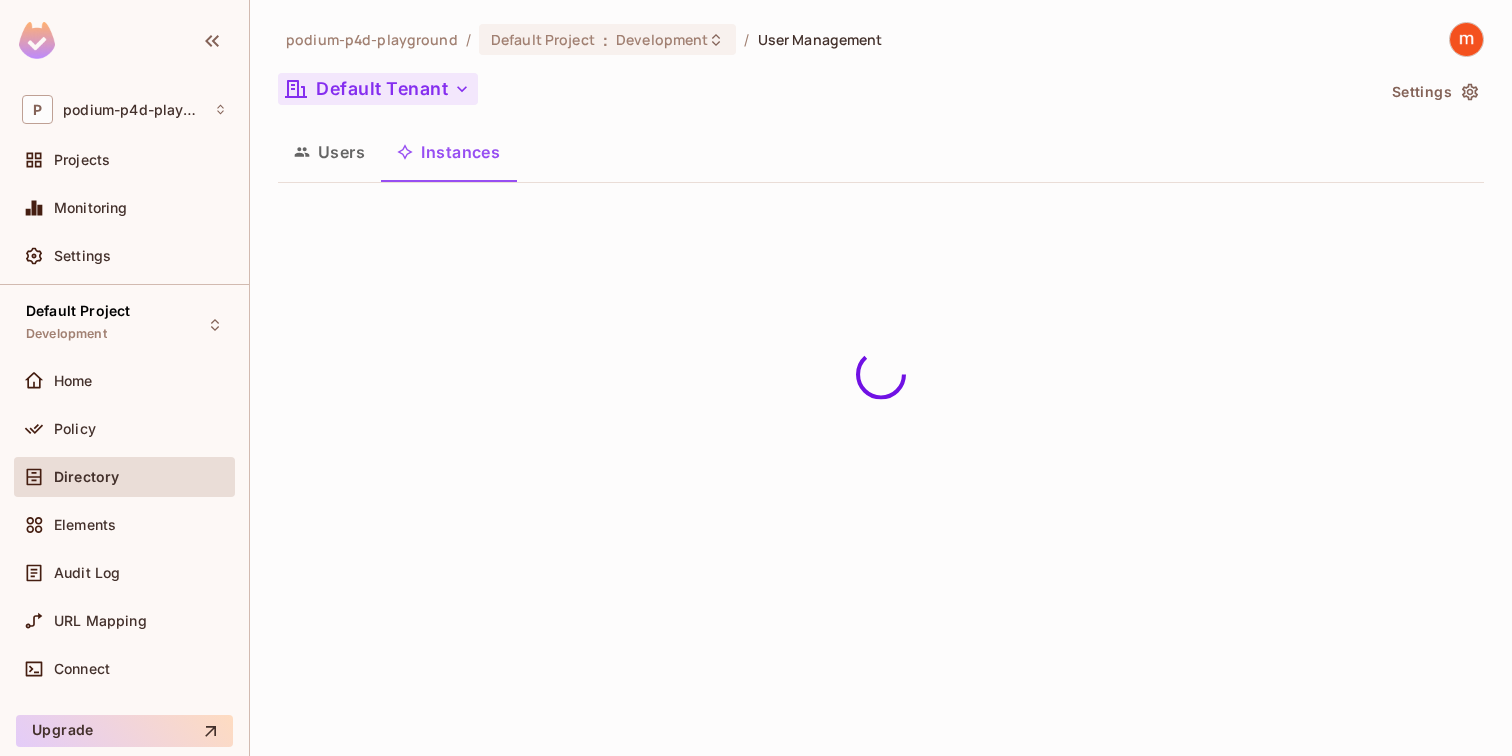click on "Default Tenant" at bounding box center (378, 89) 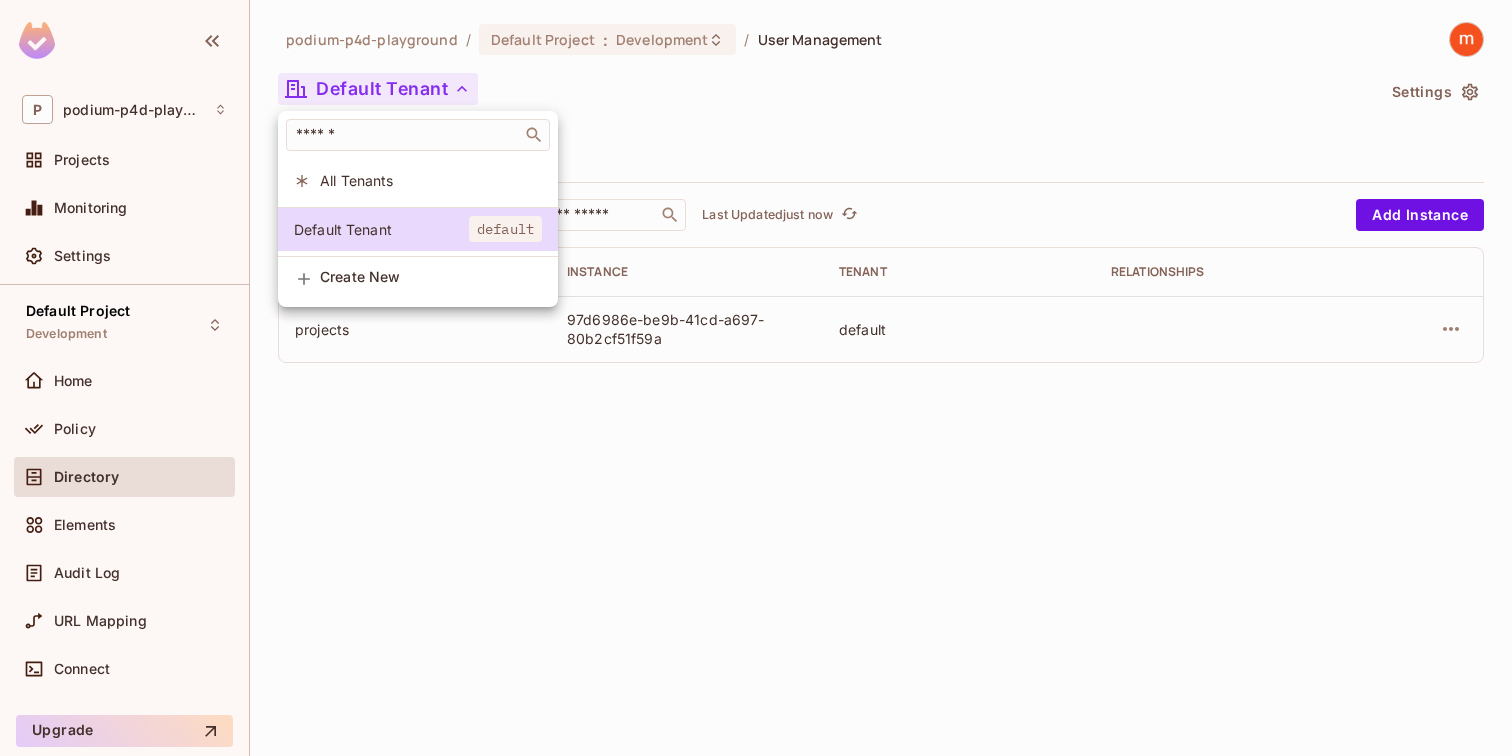 click at bounding box center [756, 378] 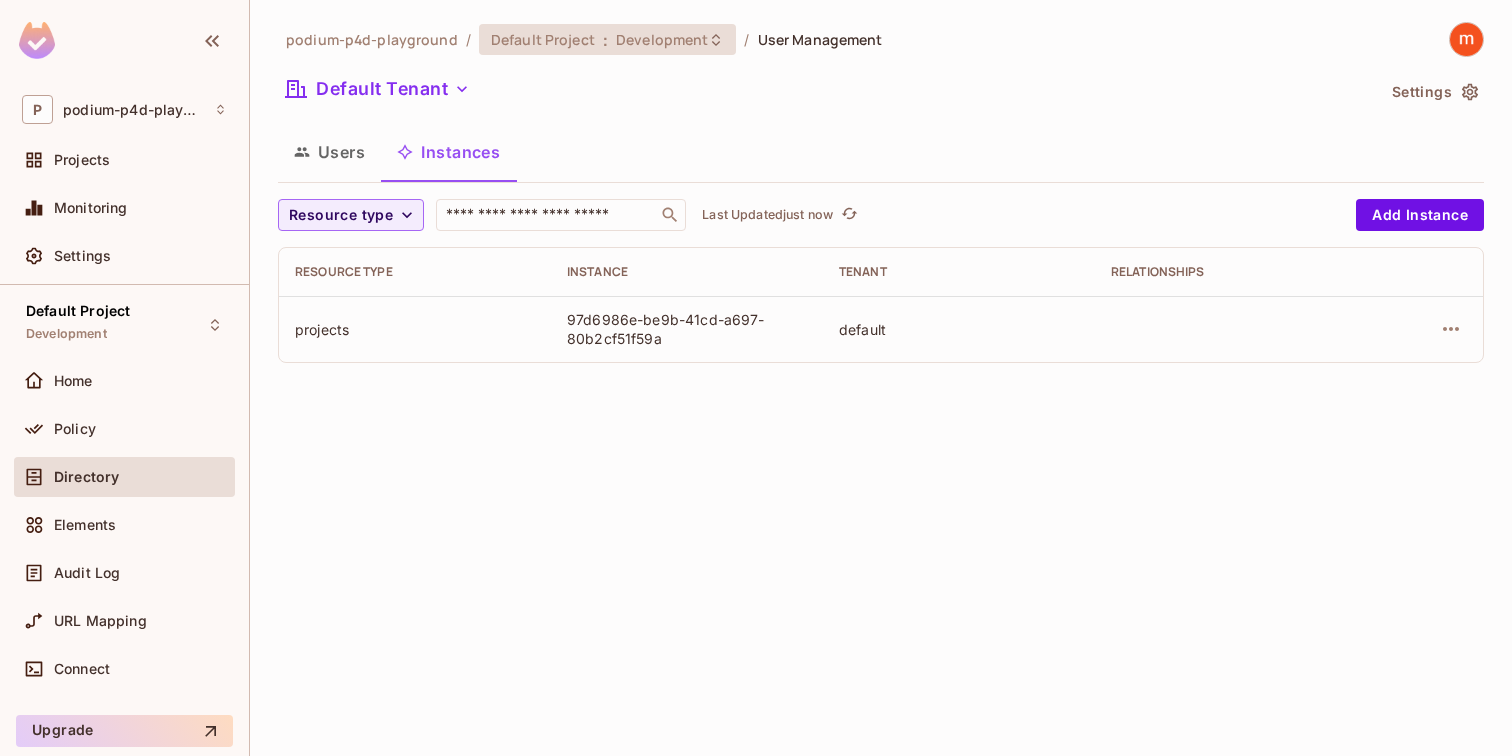 click on "Default Project : Development" at bounding box center [596, 39] 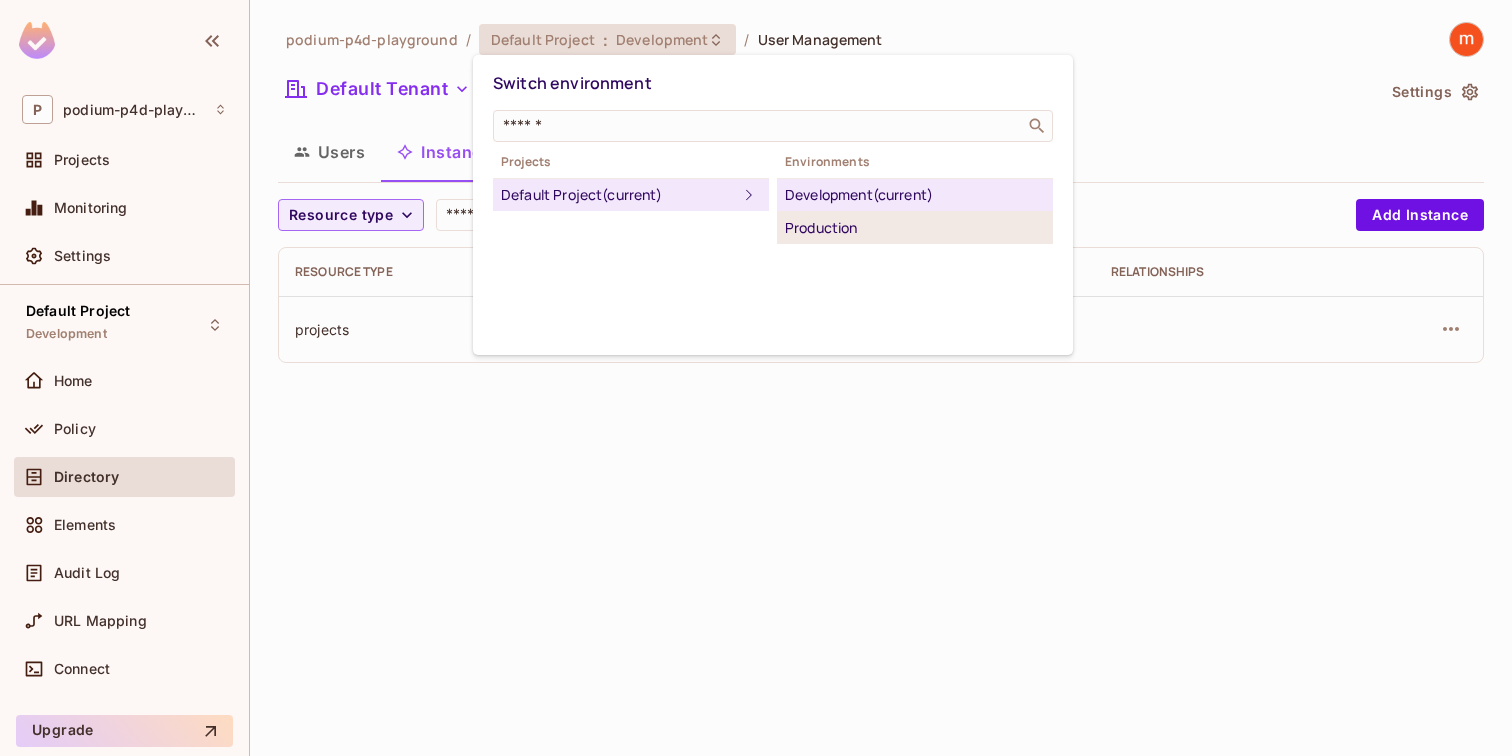 click on "Production" at bounding box center [915, 228] 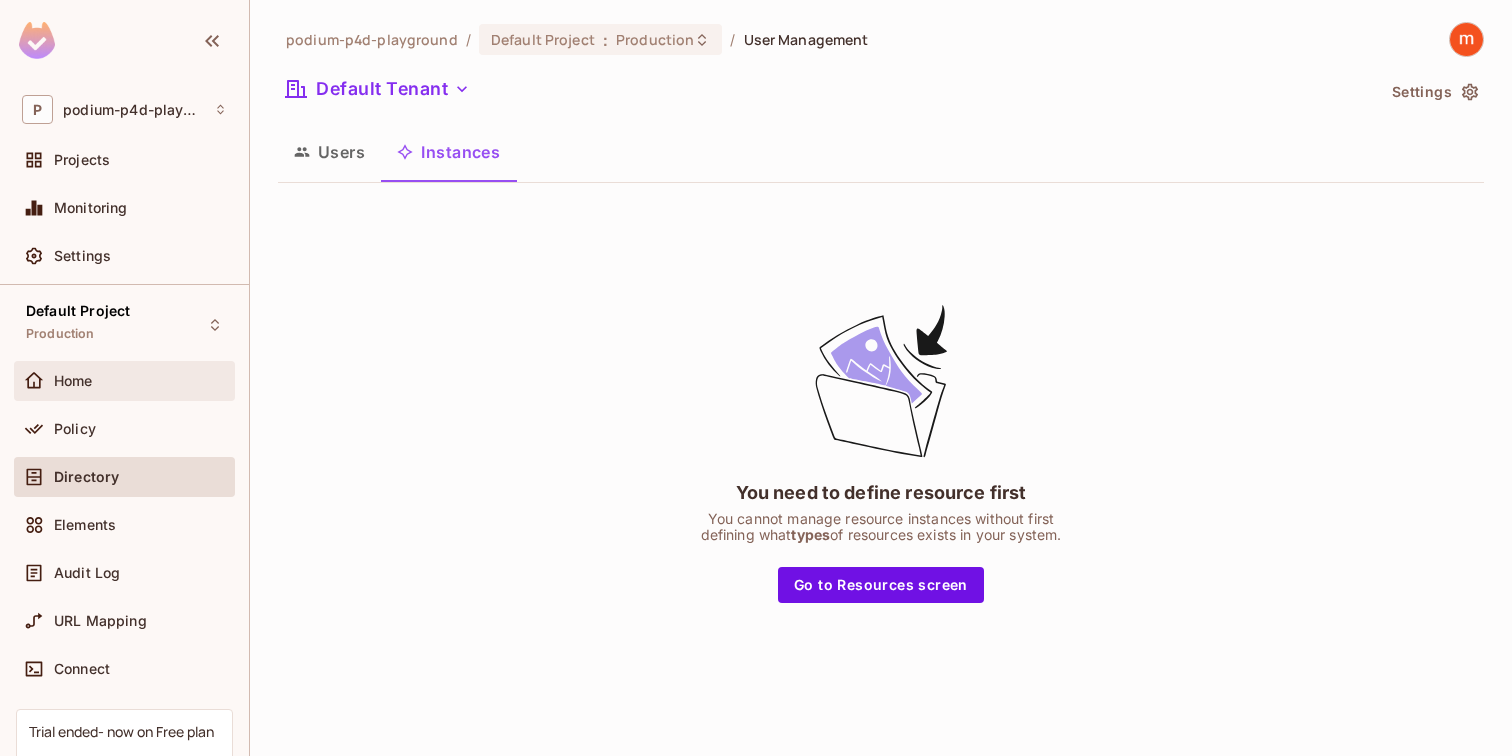 click on "Home" at bounding box center (140, 381) 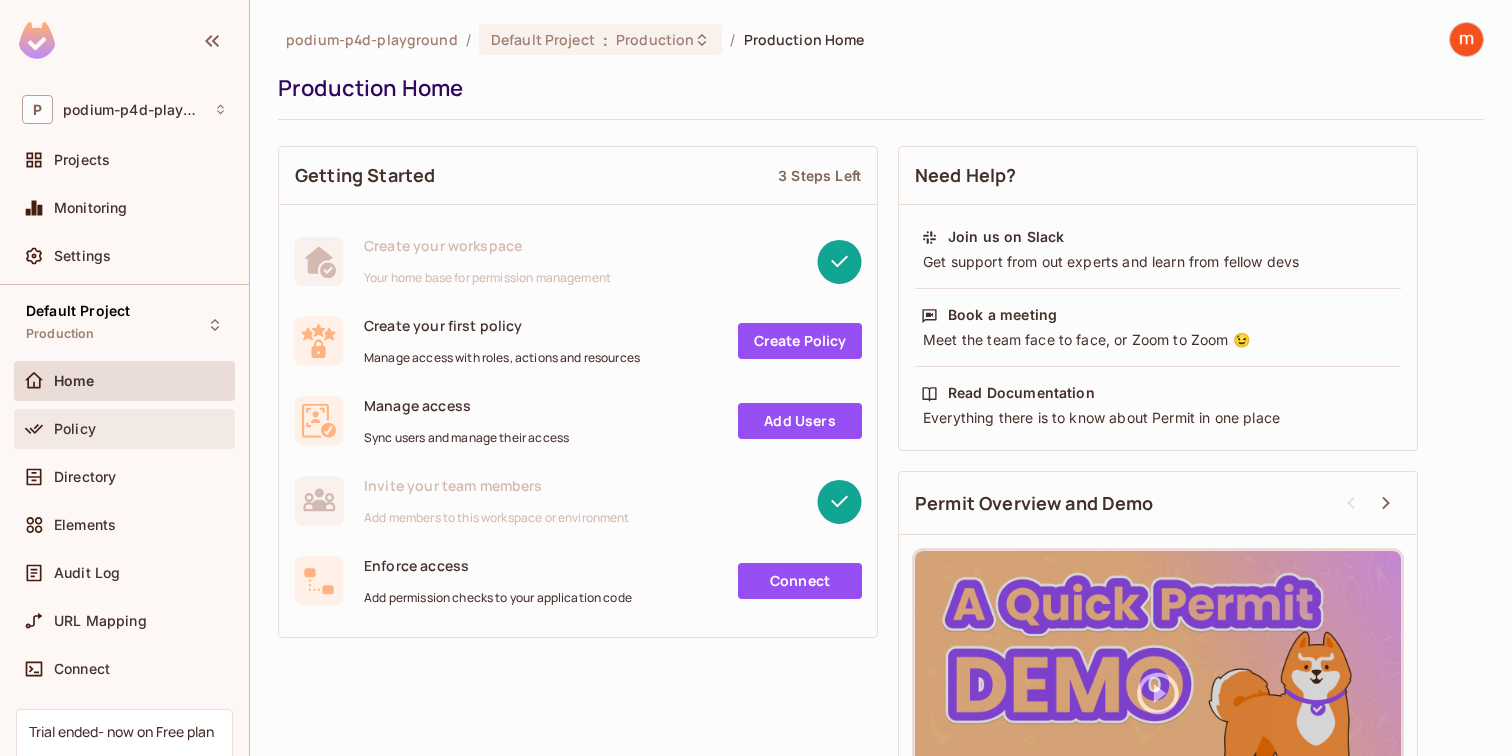 click on "Policy" at bounding box center (140, 429) 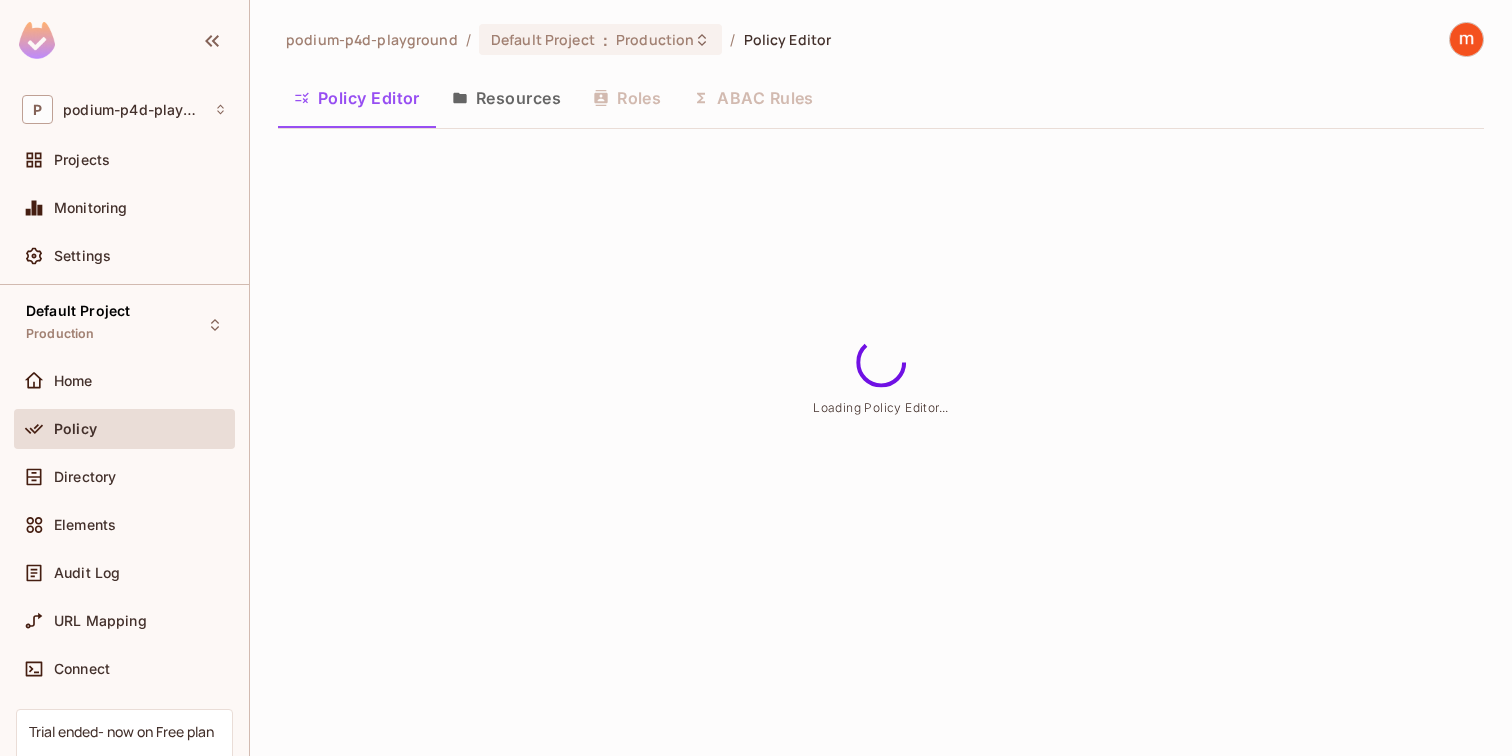 click on "Resources" at bounding box center (506, 98) 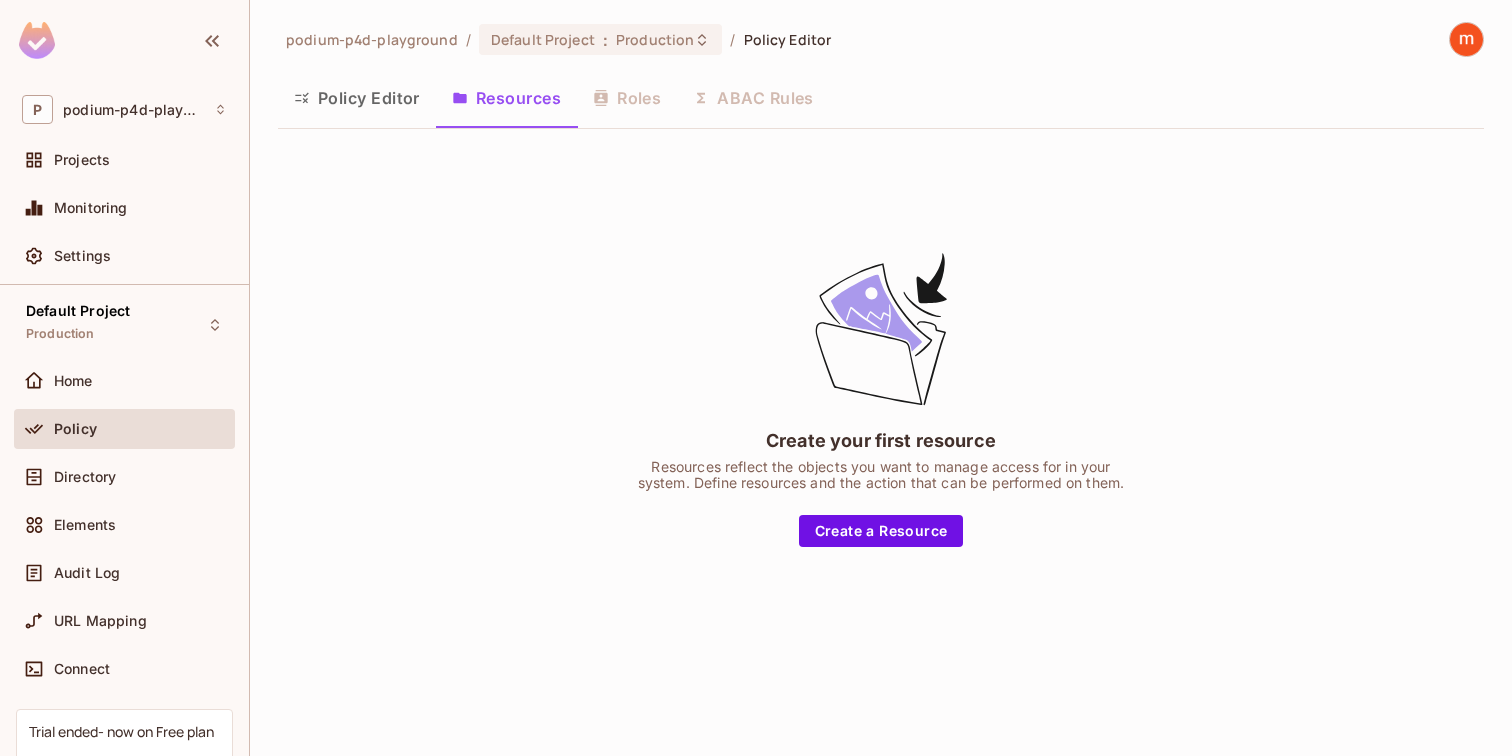 type 